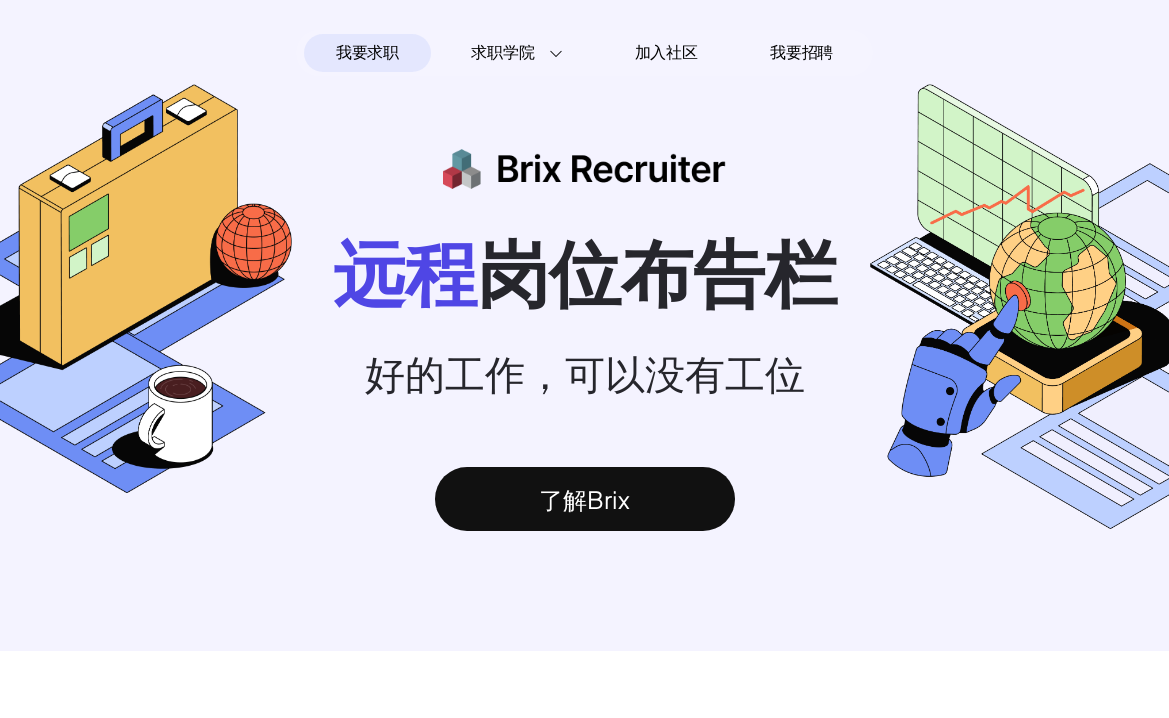 scroll, scrollTop: 0, scrollLeft: 0, axis: both 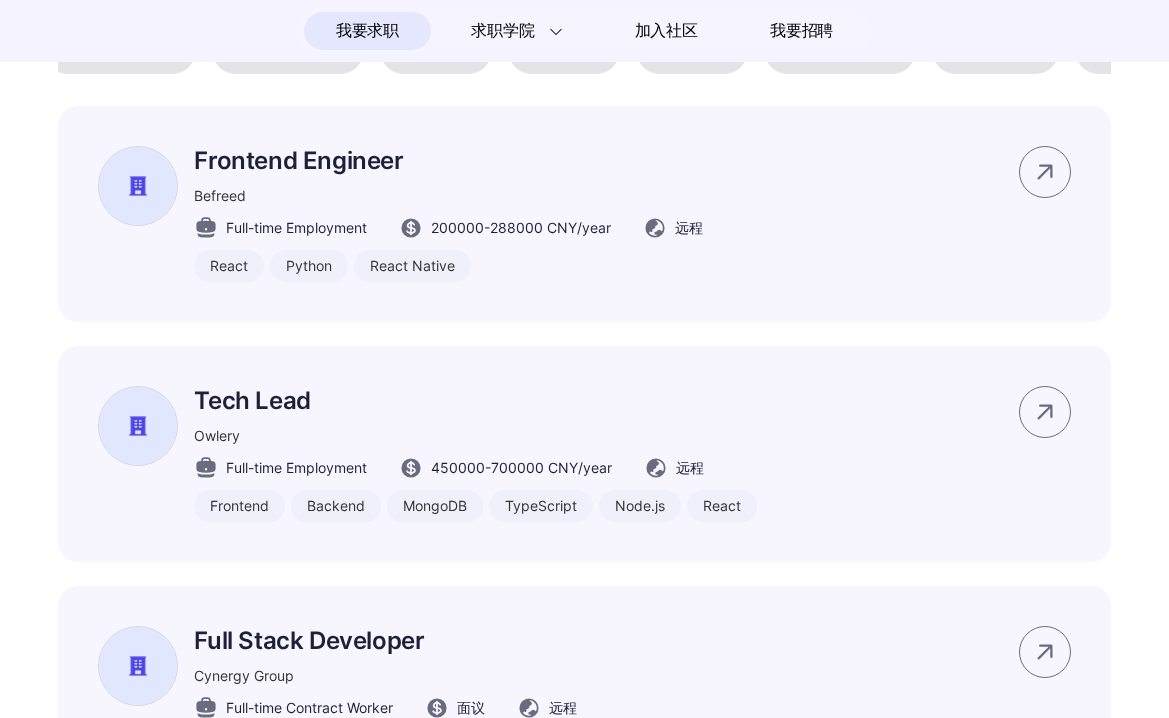 click on "设计" at bounding box center [692, 50] 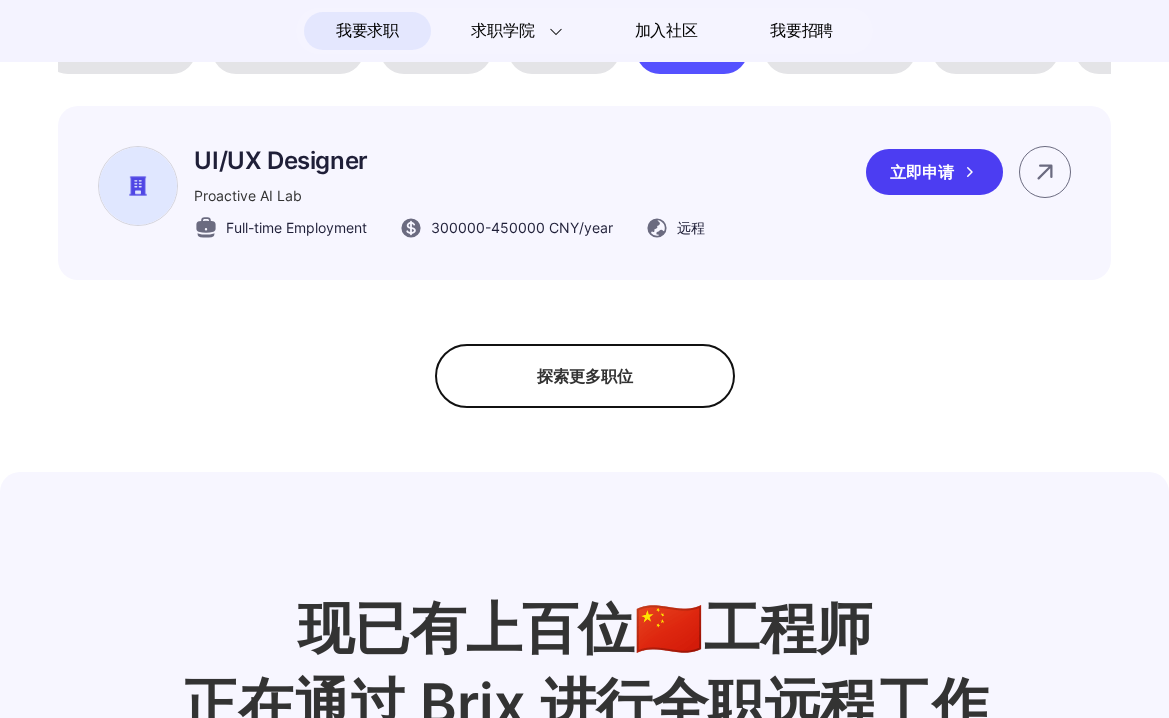click on "Proactive AI Lab" at bounding box center [449, 195] 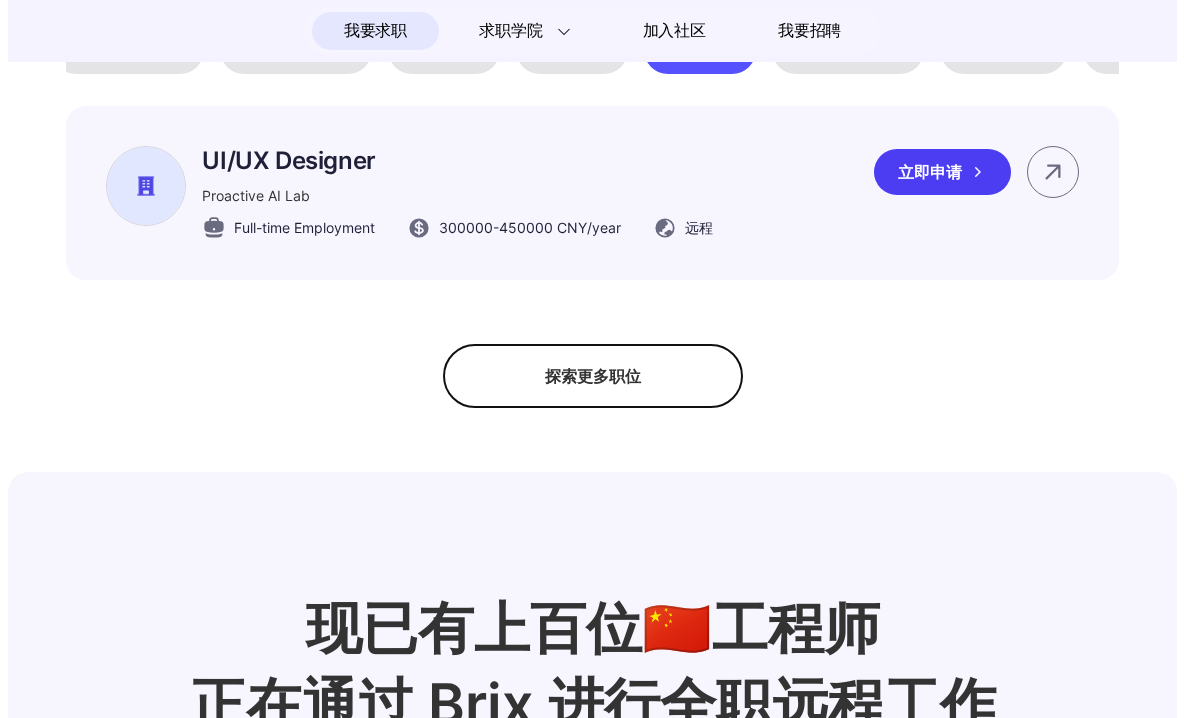 scroll, scrollTop: 0, scrollLeft: 0, axis: both 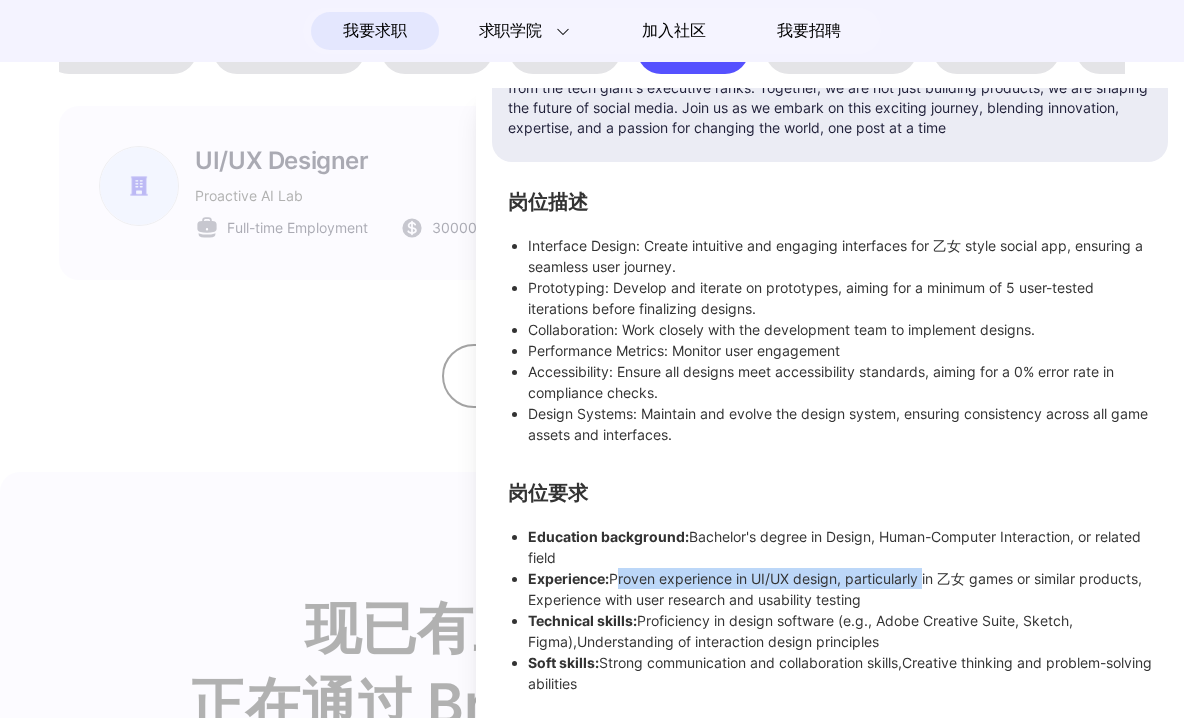 drag, startPoint x: 623, startPoint y: 583, endPoint x: 932, endPoint y: 584, distance: 309.00162 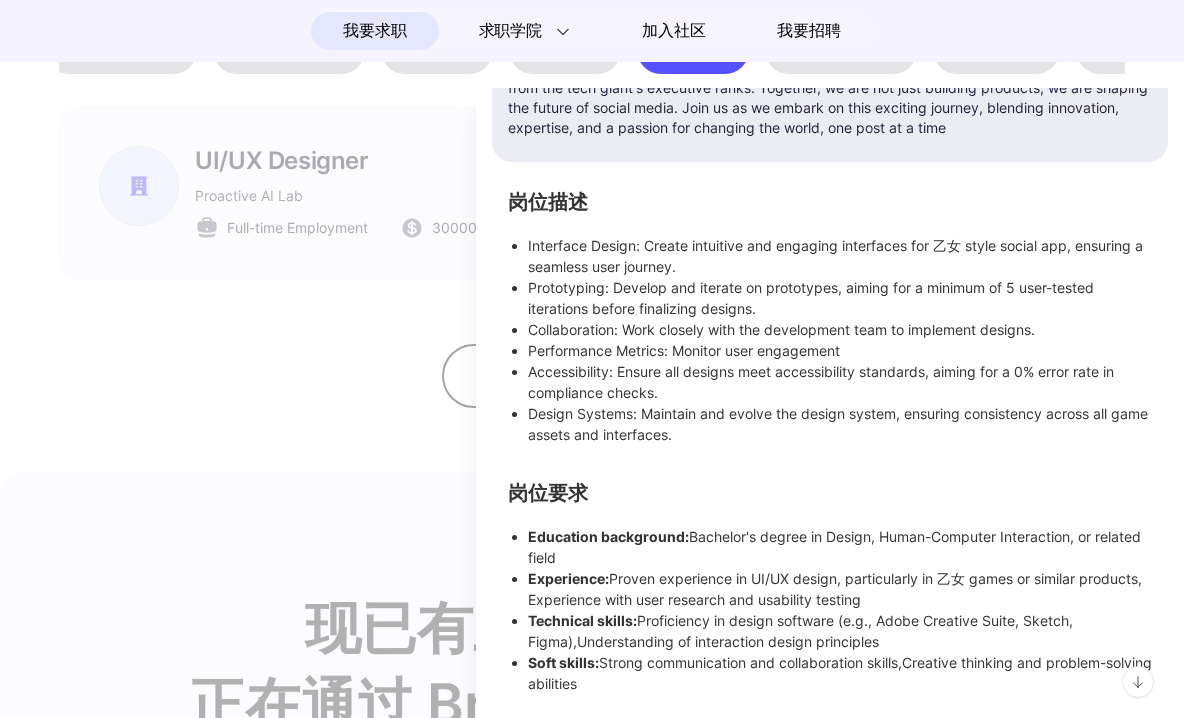 scroll, scrollTop: 25, scrollLeft: 0, axis: vertical 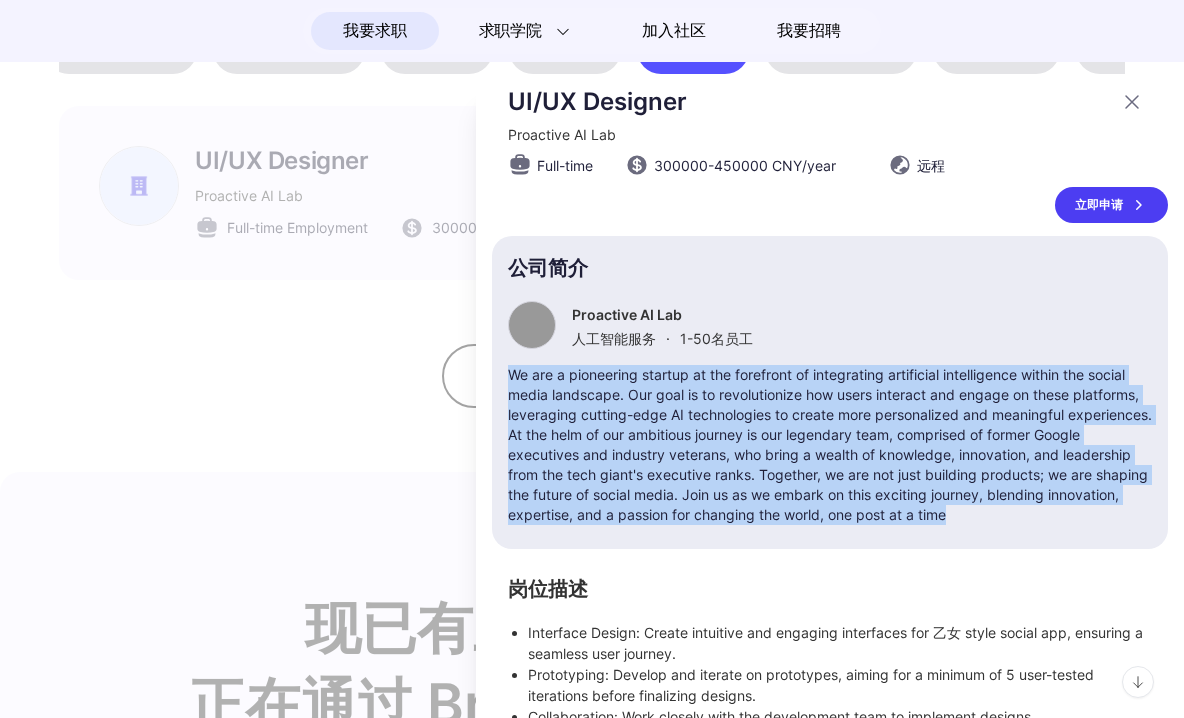 drag, startPoint x: 510, startPoint y: 374, endPoint x: 720, endPoint y: 519, distance: 255.196 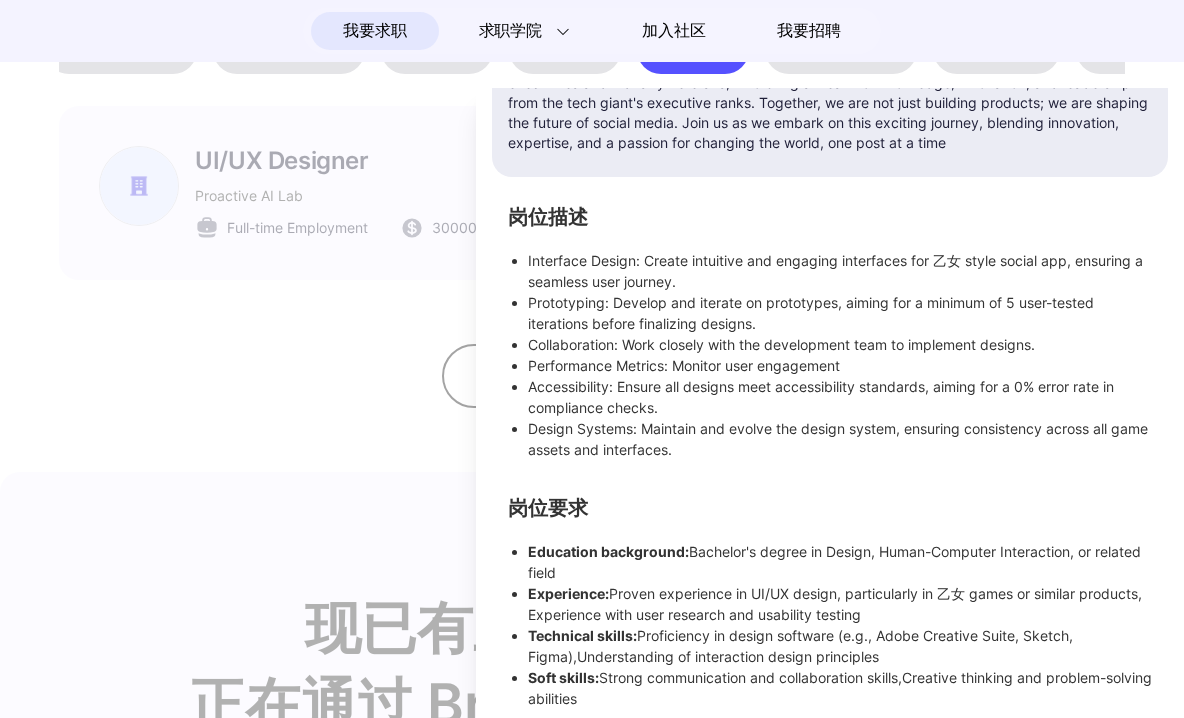 scroll, scrollTop: 432, scrollLeft: 0, axis: vertical 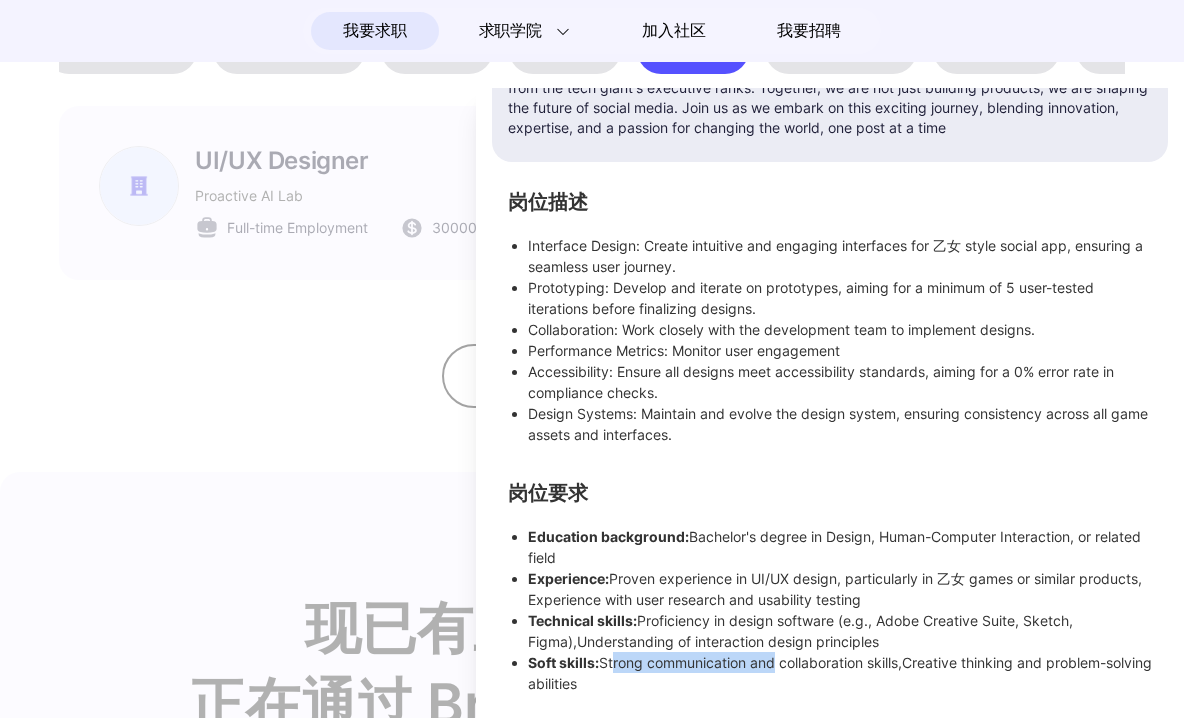 drag, startPoint x: 624, startPoint y: 663, endPoint x: 787, endPoint y: 670, distance: 163.15024 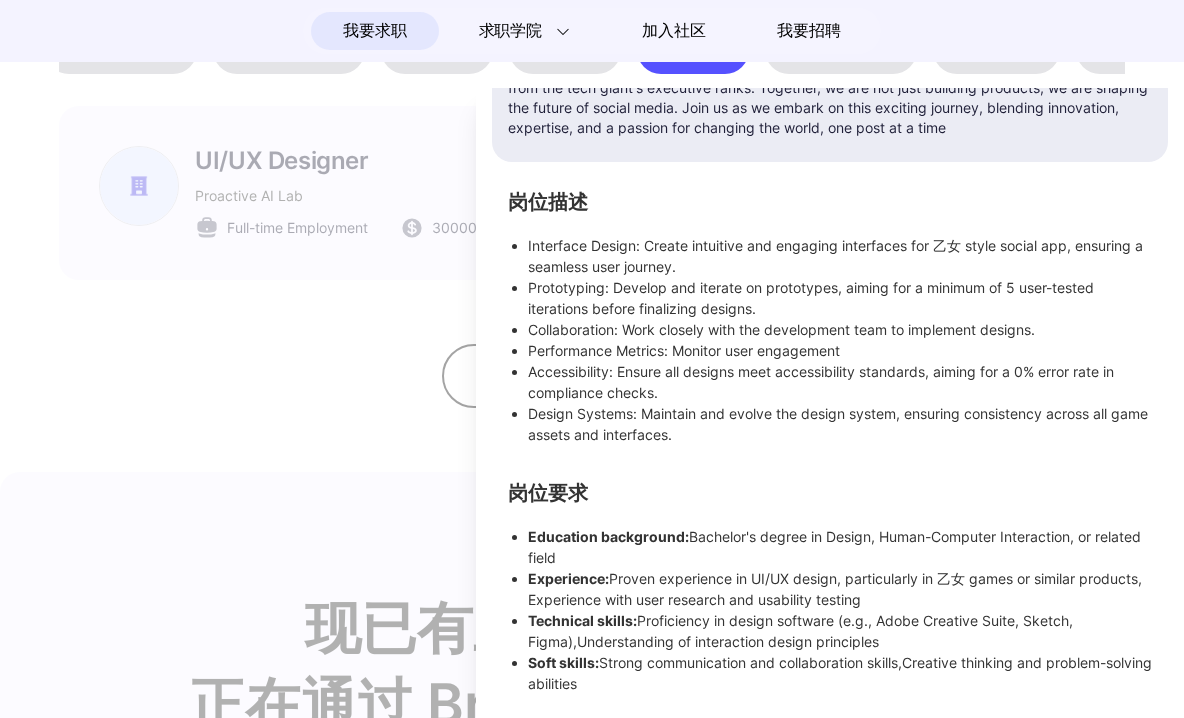 click on "Technical skills: Proficiency in design software (e.g., Adobe Creative Suite, Sketch, Figma),Understanding of interaction design principles" at bounding box center (840, 631) 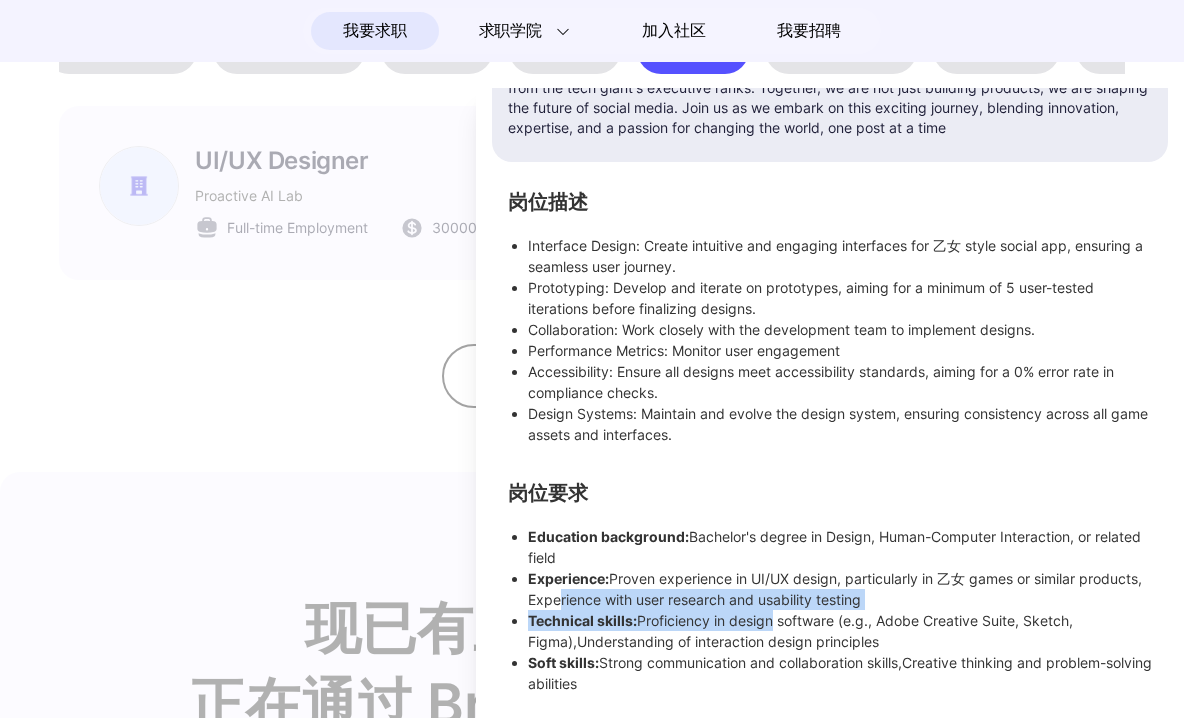 drag, startPoint x: 618, startPoint y: 601, endPoint x: 784, endPoint y: 610, distance: 166.24379 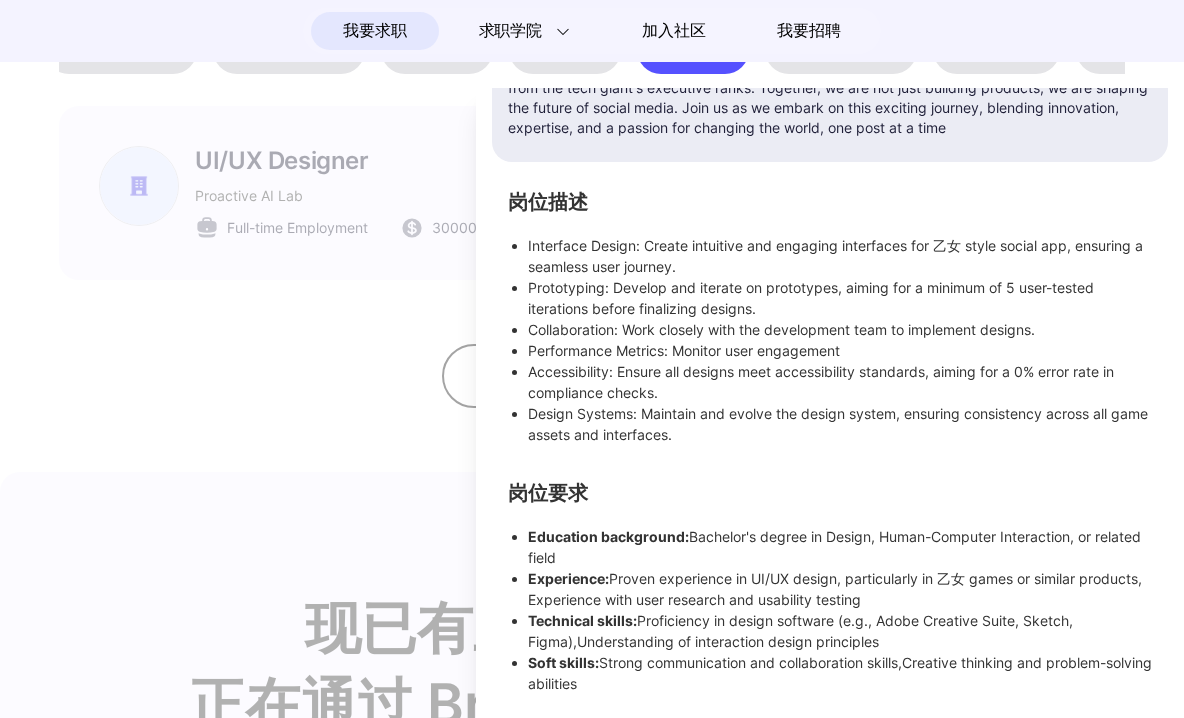 click on "Technical skills: Proficiency in design software (e.g., Adobe Creative Suite, Sketch, Figma),Understanding of interaction design principles" at bounding box center [840, 631] 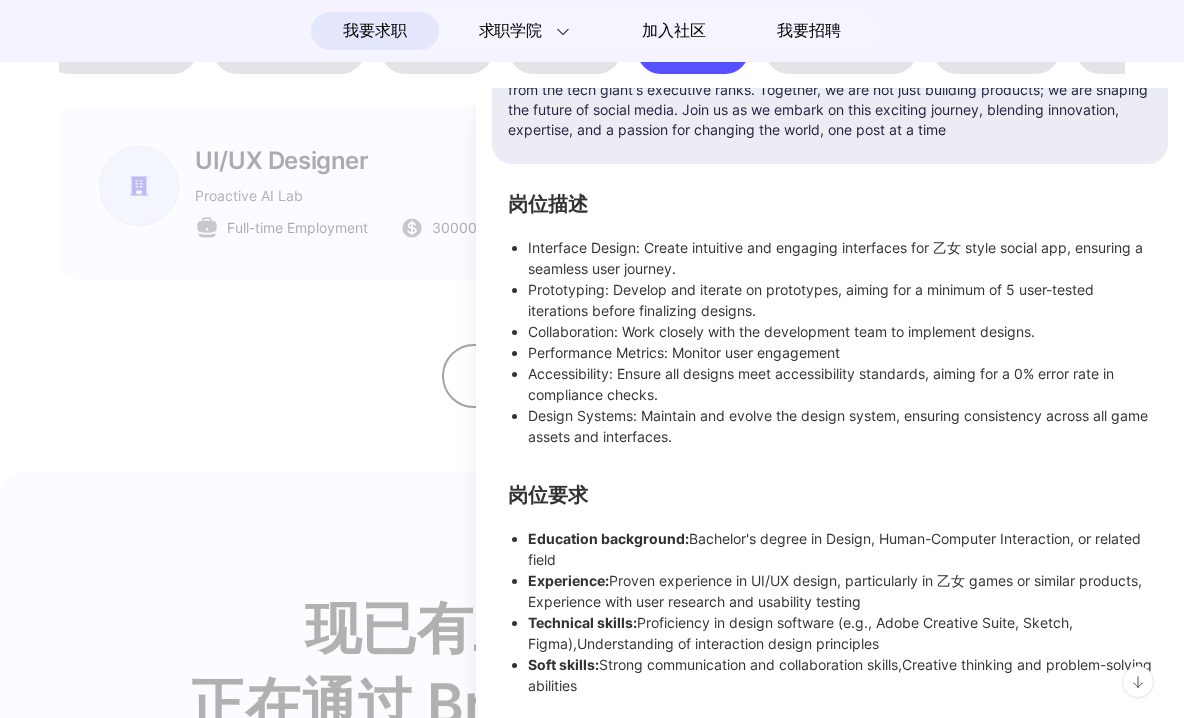 scroll, scrollTop: 406, scrollLeft: 0, axis: vertical 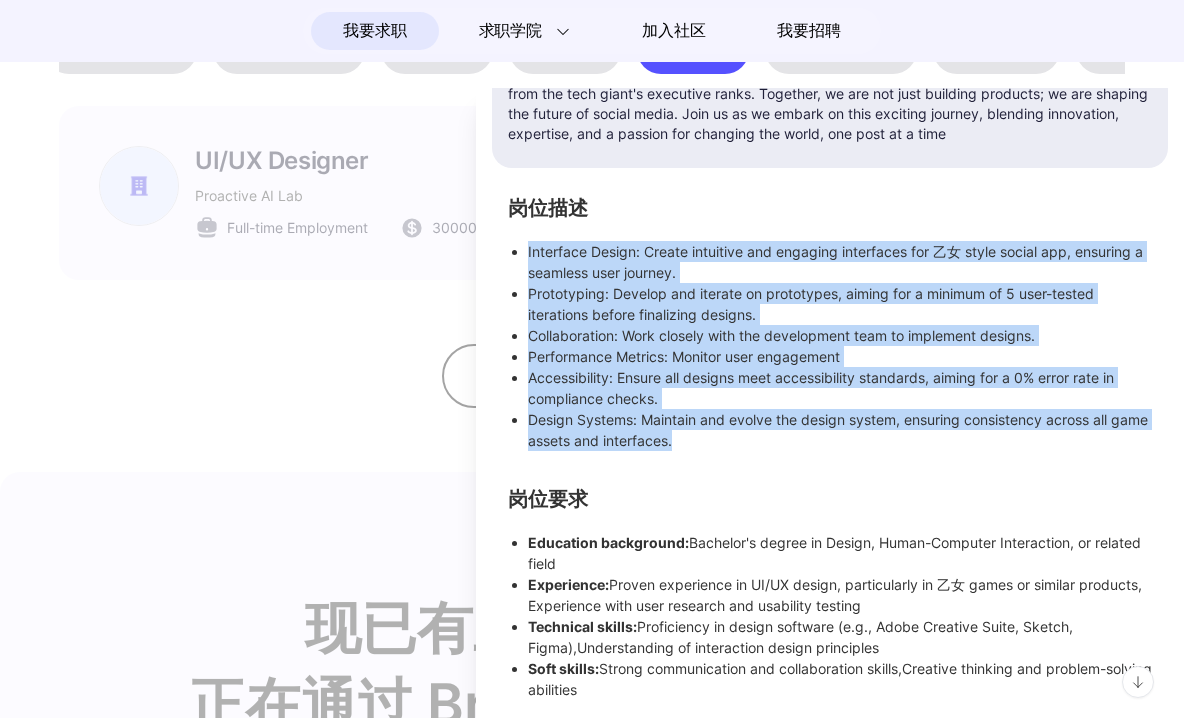 drag, startPoint x: 529, startPoint y: 273, endPoint x: 744, endPoint y: 455, distance: 281.68954 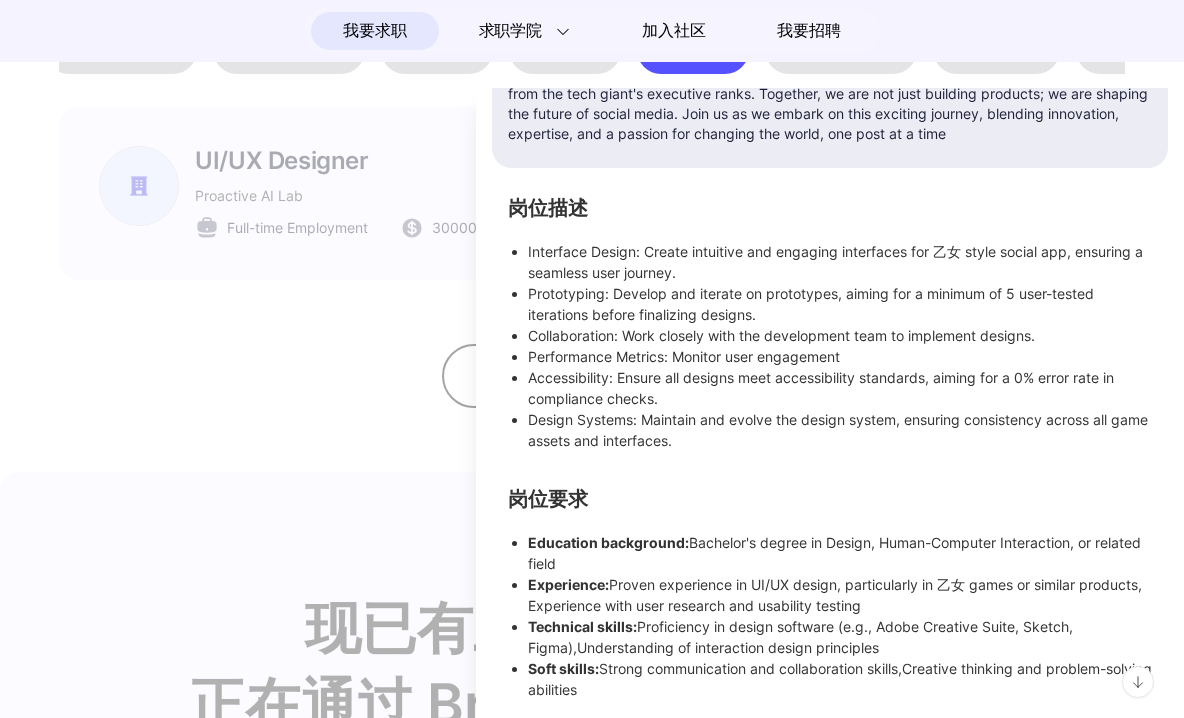 click on "岗位描述
Interface Design: Create intuitive and engaging interfaces for 乙女 style social app, ensuring a seamless user journey.
Prototyping: Develop and iterate on prototypes, aiming for a minimum of 5 user-tested iterations before finalizing designs.
Collaboration: Work closely with the development team to implement designs.
Performance Metrics: Monitor user engagement
Accessibility: Ensure all designs meet accessibility standards, aiming for a 0% error rate in compliance checks.
Design Systems: Maintain and evolve the design system, ensuring consistency across all game assets and interfaces." at bounding box center (830, 325) 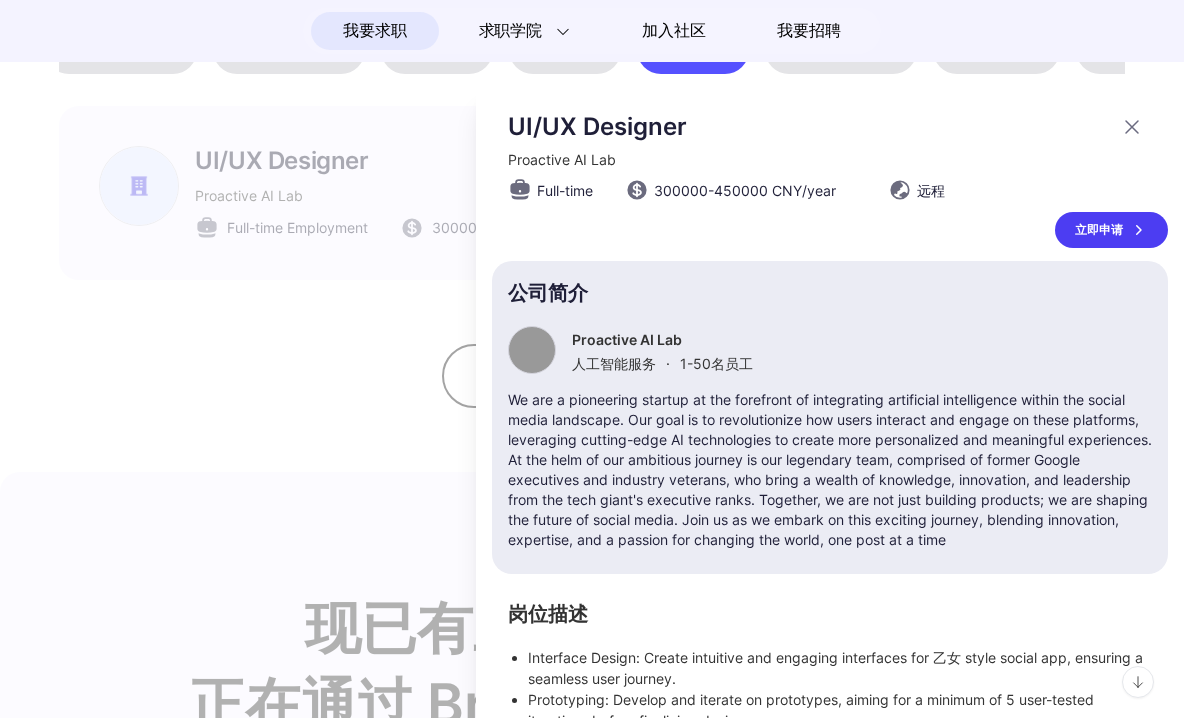 scroll, scrollTop: 53, scrollLeft: 0, axis: vertical 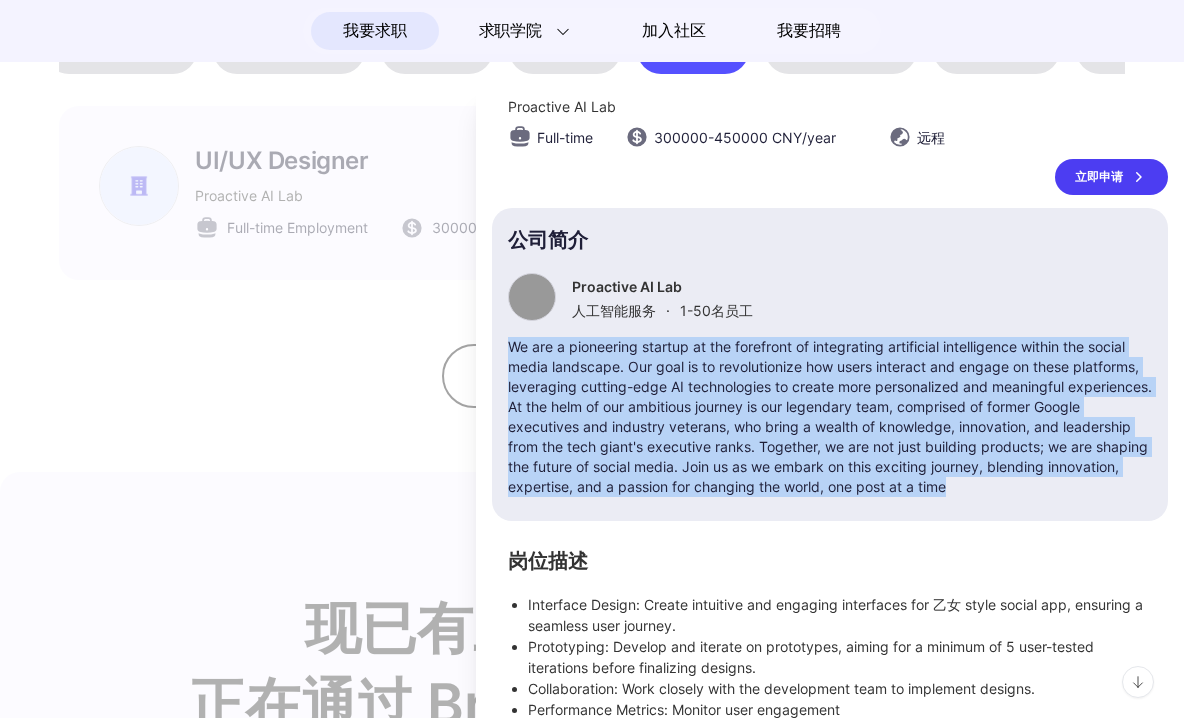 drag, startPoint x: 511, startPoint y: 344, endPoint x: 635, endPoint y: 507, distance: 204.80478 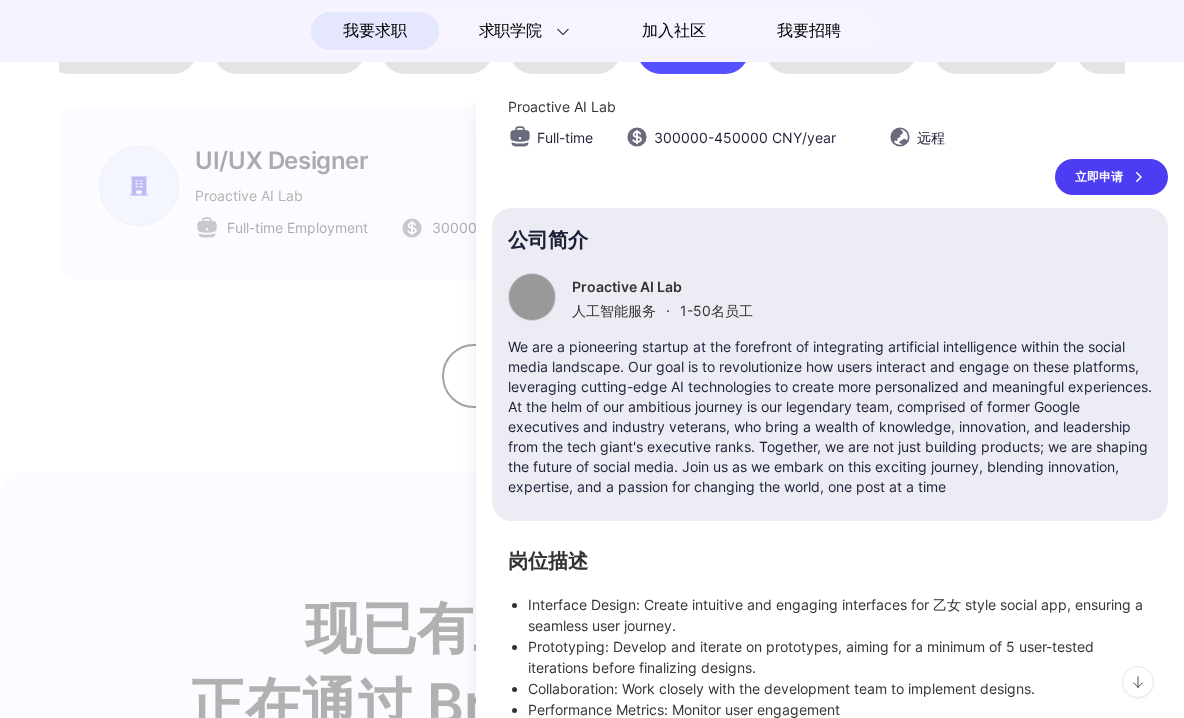 click on "UI/UX Designer Proactive AI Lab Full-time 300000 - 450000 CNY /year 远程 立即申请 公司简介 Proactive AI Lab 人工智能服务 · 1-50 名员工 We are a pioneering startup at the forefront of integrating artificial intelligence within the social media landscape. Our goal is to revolutionize how users interact and engage on these platforms, leveraging cutting-edge AI technologies to create more personalized and meaningful experiences. At the helm of our ambitious journey is our legendary team, comprised of former Google executives and industry veterans, who bring a wealth of knowledge, innovation, and leadership from the tech giant's executive ranks. Together, we are not just building products; we are shaping the future of social media. Join us as we embark on this exciting journey, blending innovation, expertise, and a passion for changing the world, one post at a time 岗位描述
Collaboration: Work closely with the development team to implement designs.
岗位要求" at bounding box center [830, 556] 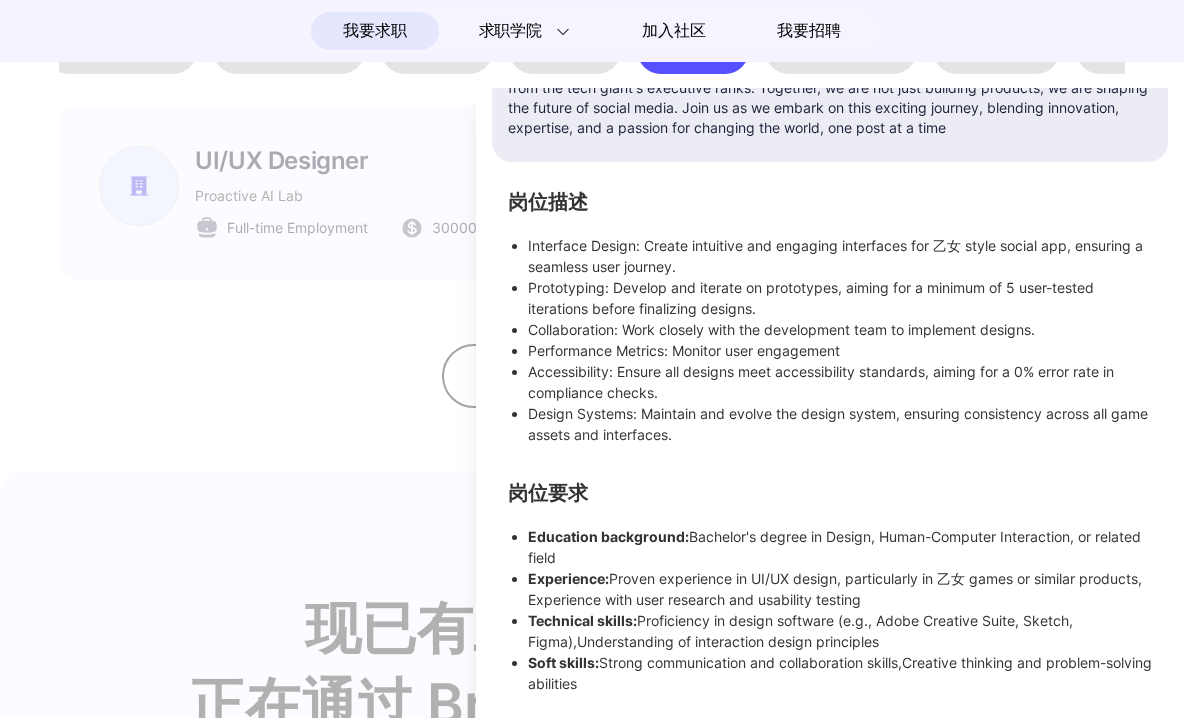 scroll, scrollTop: 0, scrollLeft: 0, axis: both 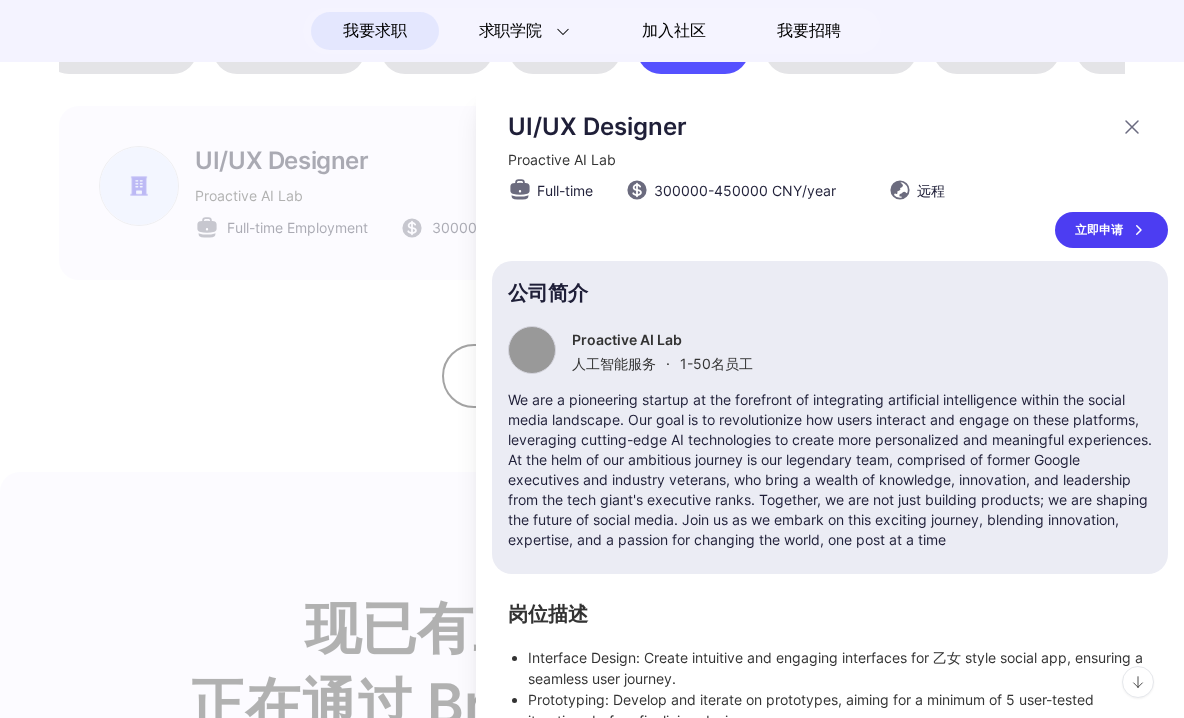 click on "立即申请" at bounding box center [1111, 230] 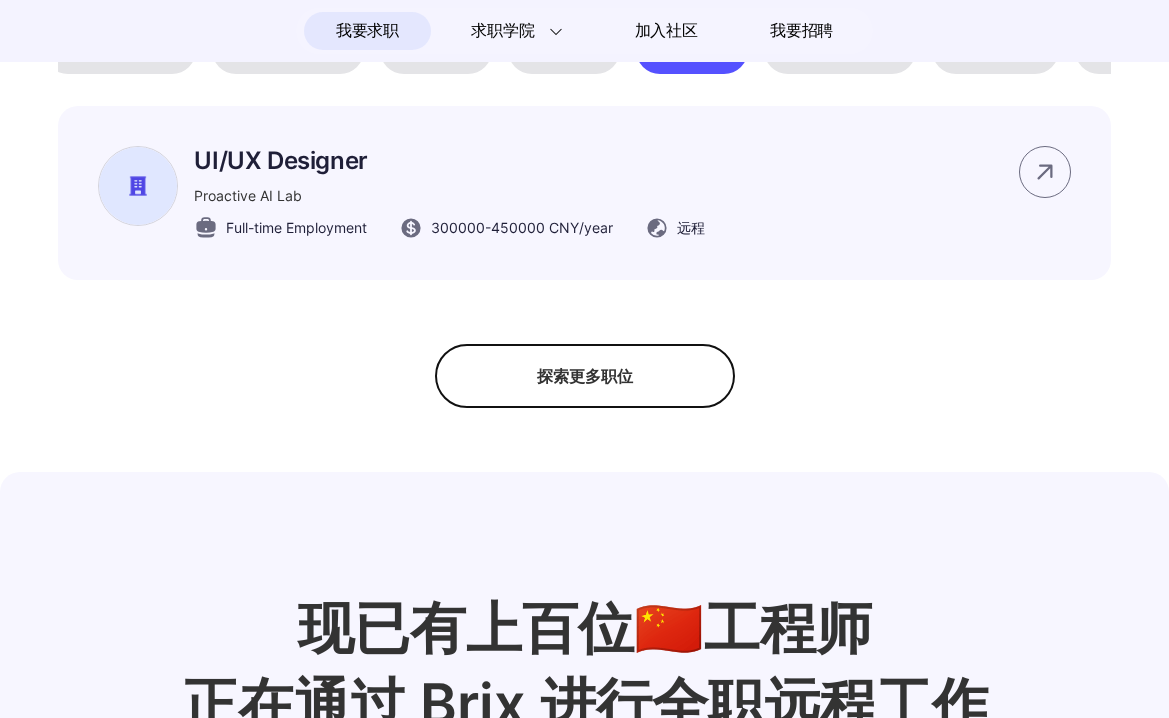 scroll, scrollTop: 1089, scrollLeft: 0, axis: vertical 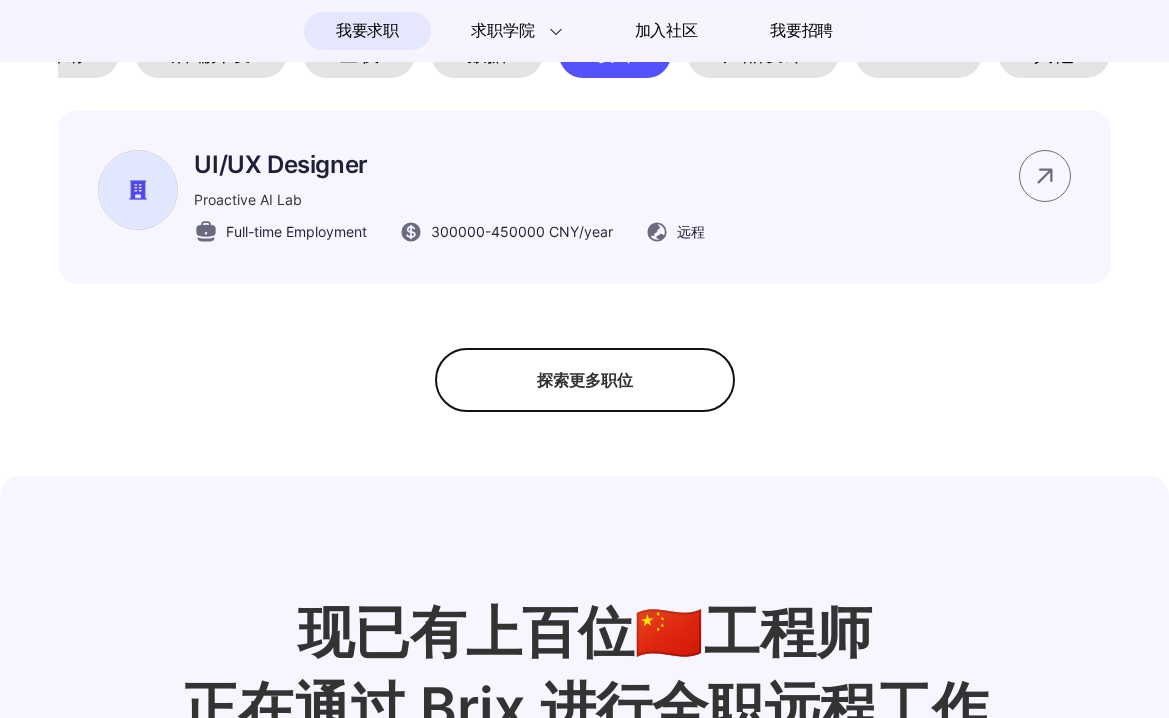 click on "其他" at bounding box center [1054, 54] 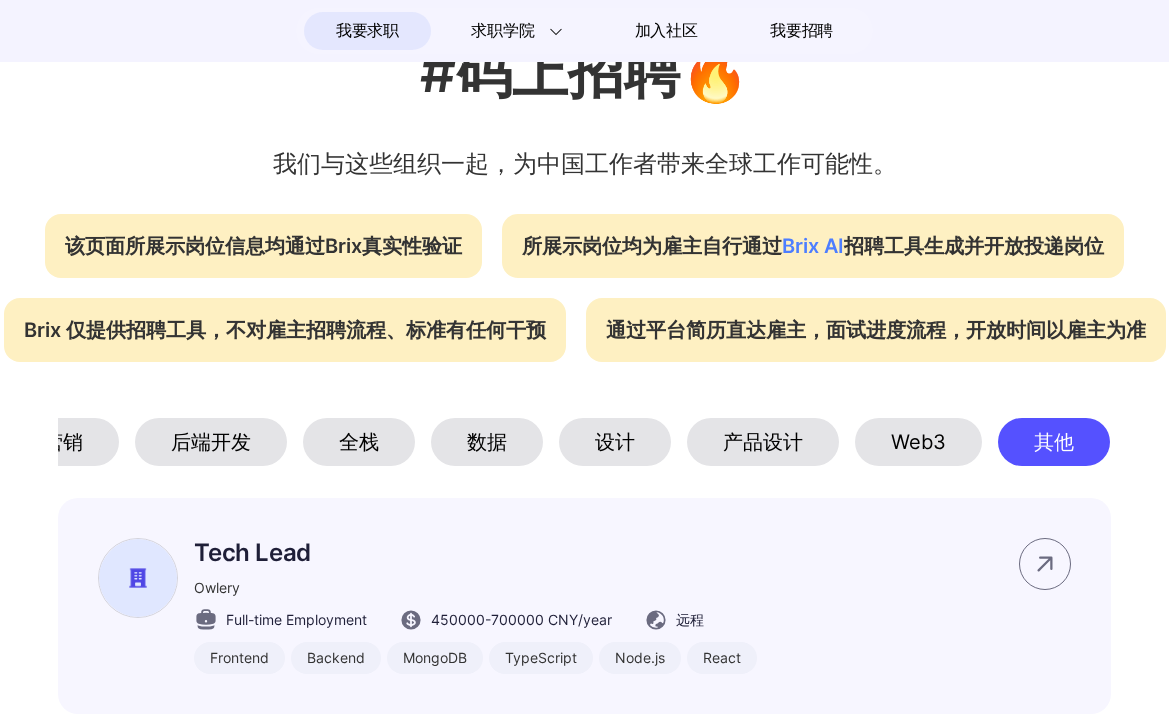 scroll, scrollTop: 986, scrollLeft: 0, axis: vertical 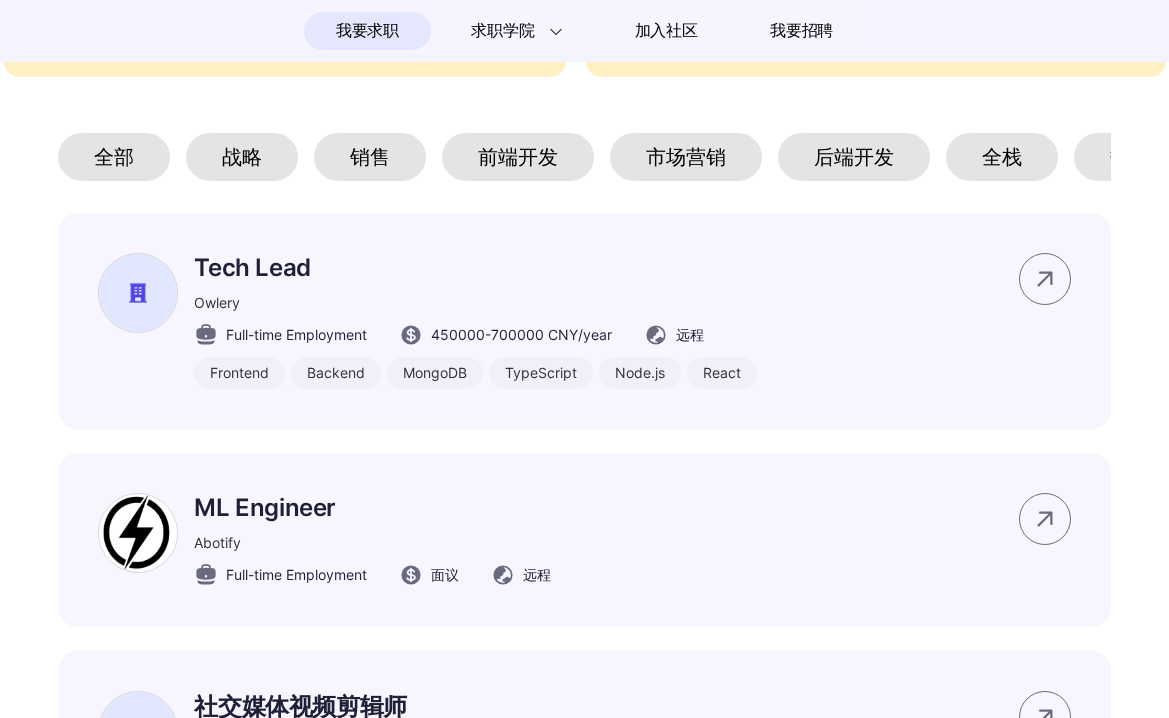 click on "全部" at bounding box center [114, 157] 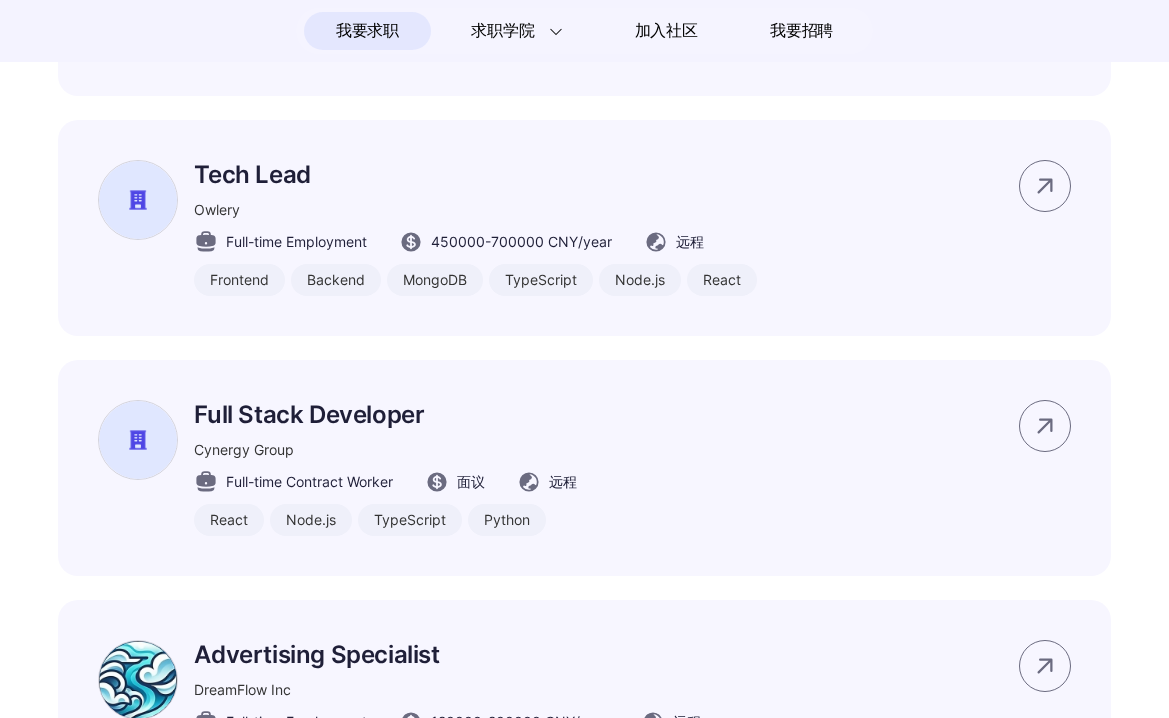 scroll, scrollTop: 1751, scrollLeft: 0, axis: vertical 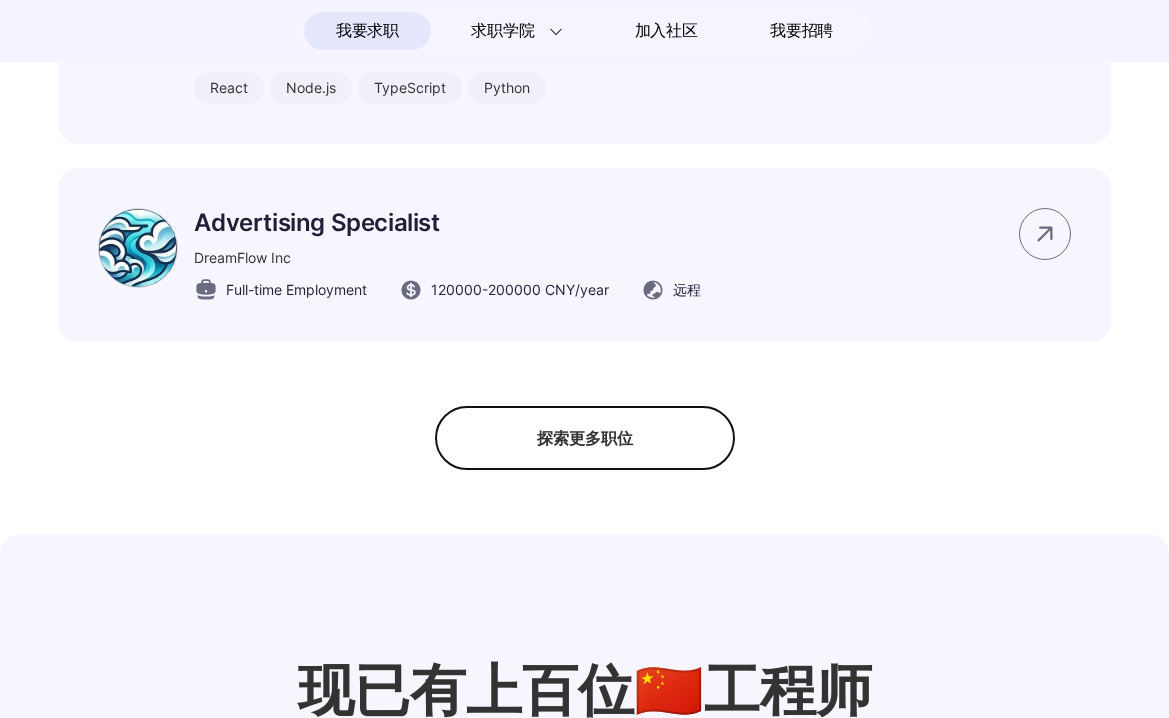 click on "探索更多职位" at bounding box center (585, 438) 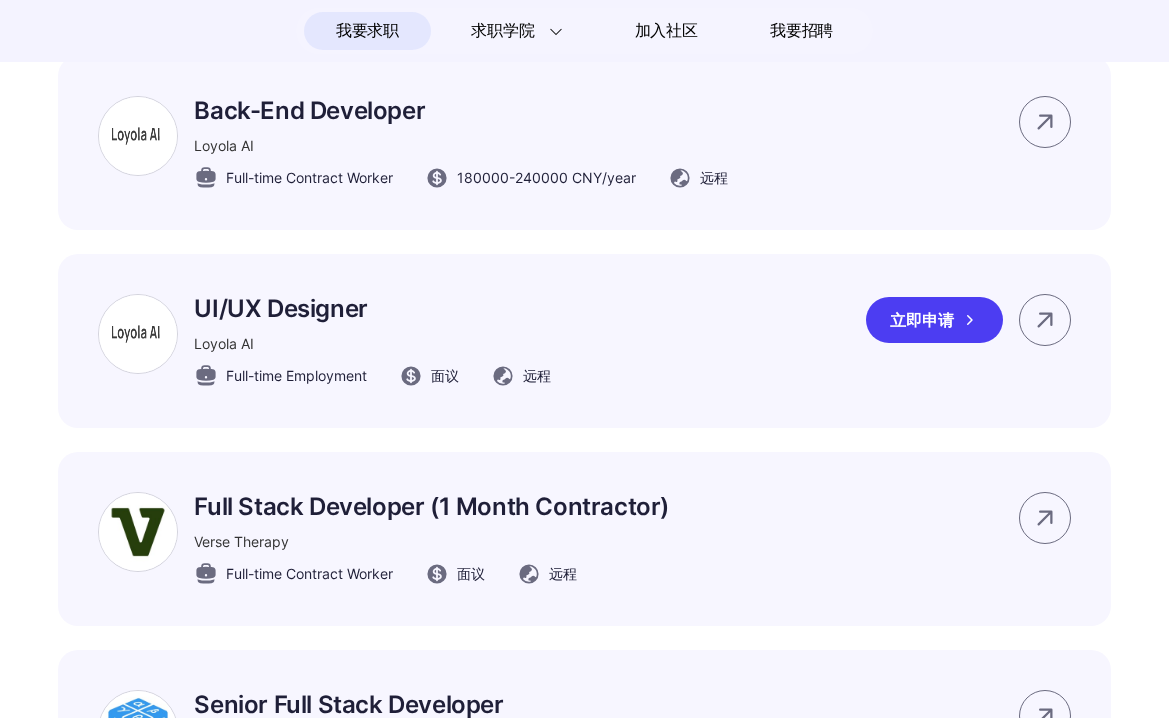 scroll, scrollTop: 2113, scrollLeft: 0, axis: vertical 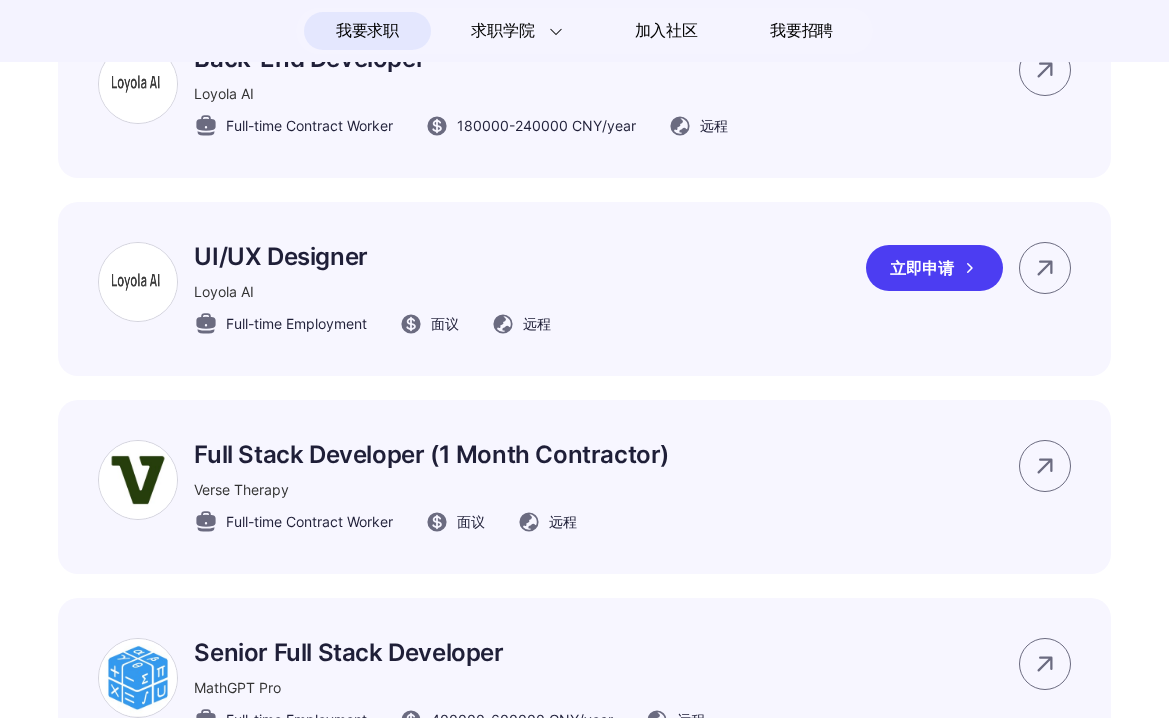 click on "Loyola AI" at bounding box center (224, 291) 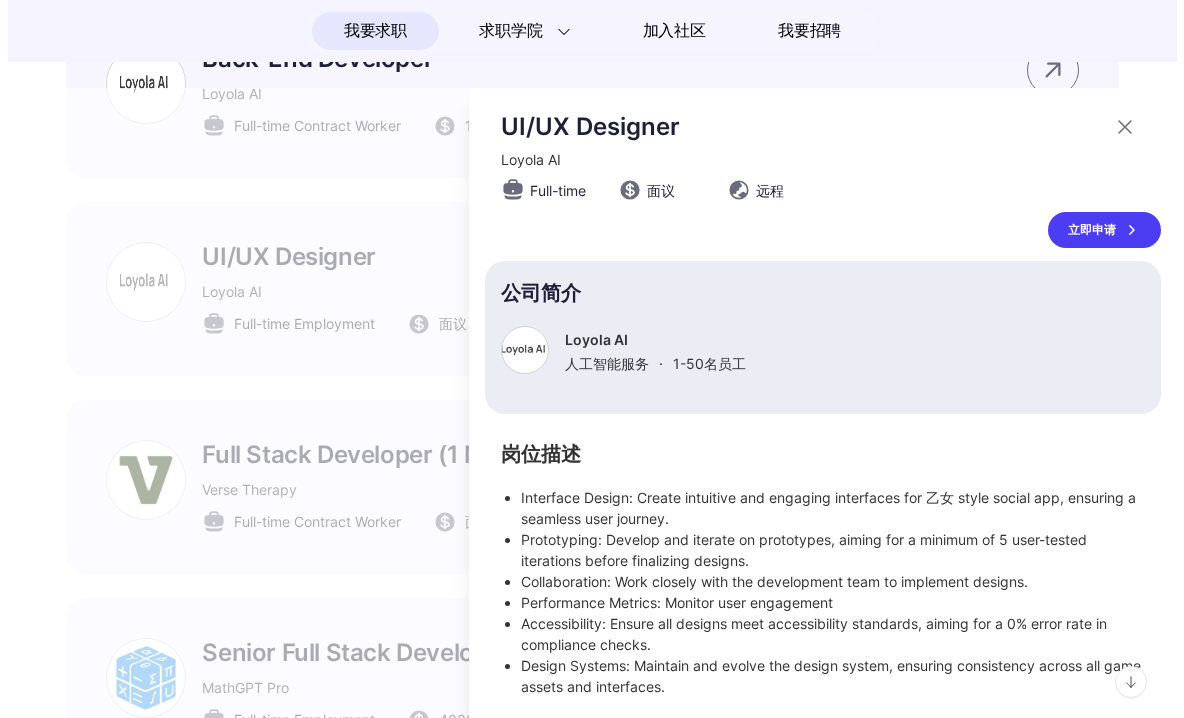 scroll, scrollTop: 0, scrollLeft: 0, axis: both 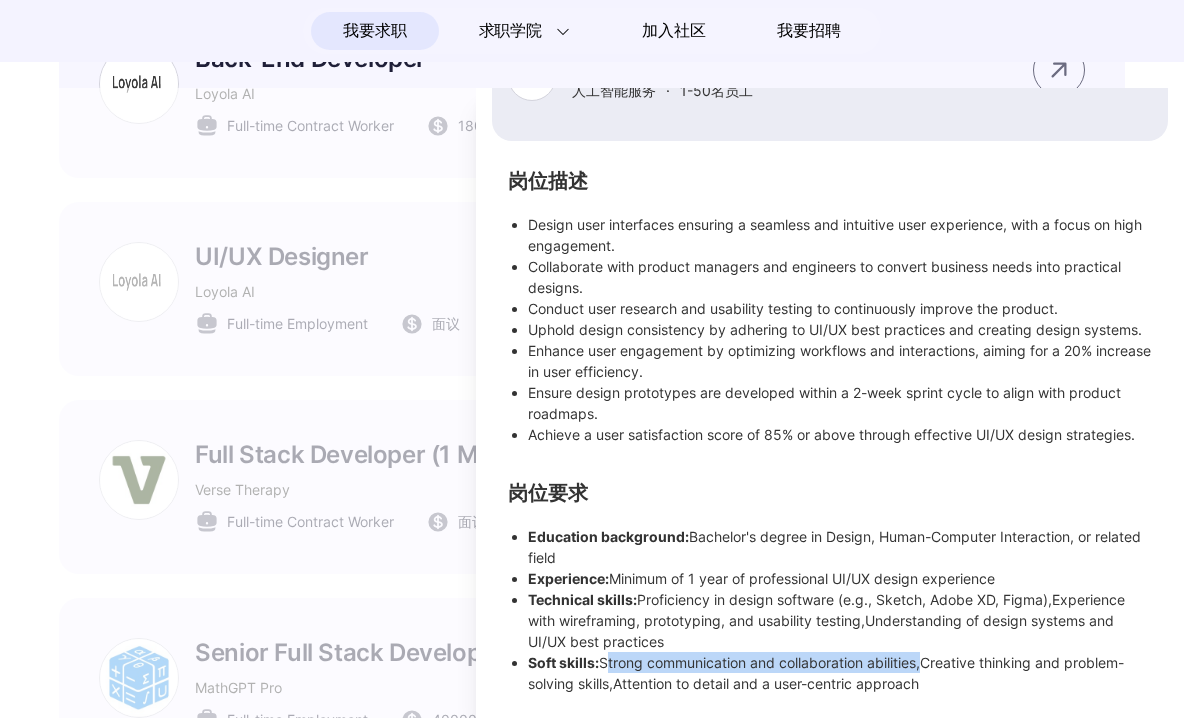 drag, startPoint x: 617, startPoint y: 664, endPoint x: 934, endPoint y: 666, distance: 317.00632 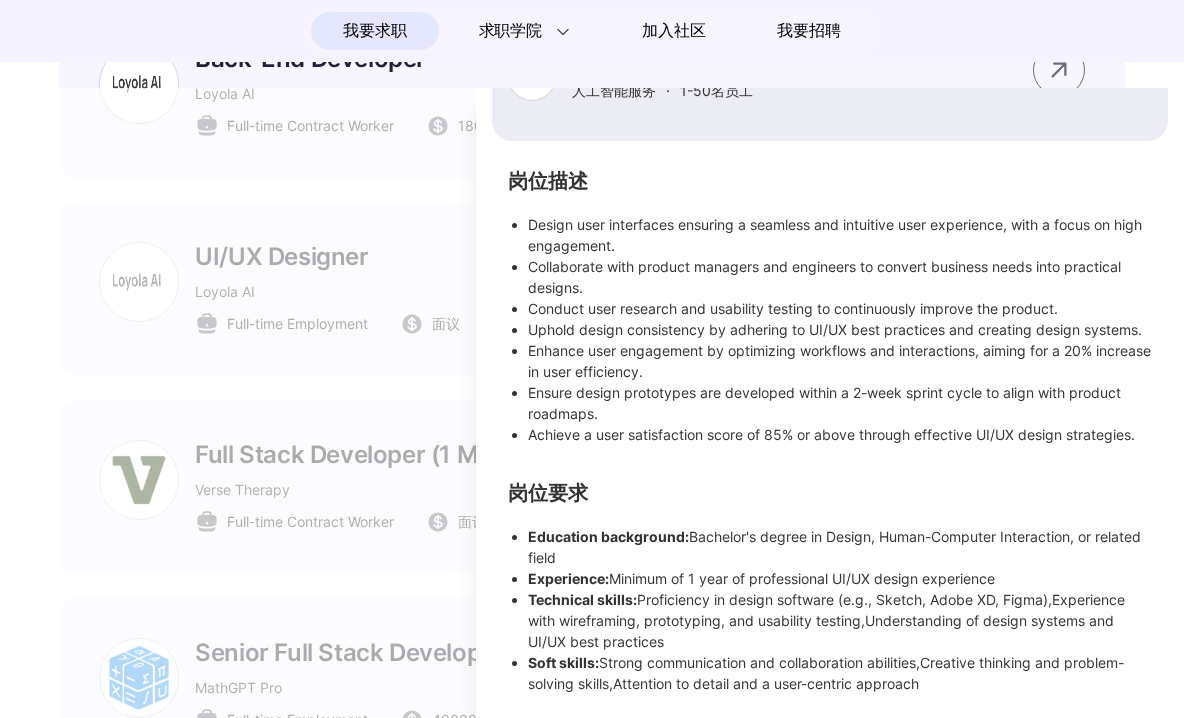 click on "Soft skills: Strong communication and collaboration abilities,Creative thinking and problem-solving skills,Attention to detail and a user-centric approach" at bounding box center (840, 673) 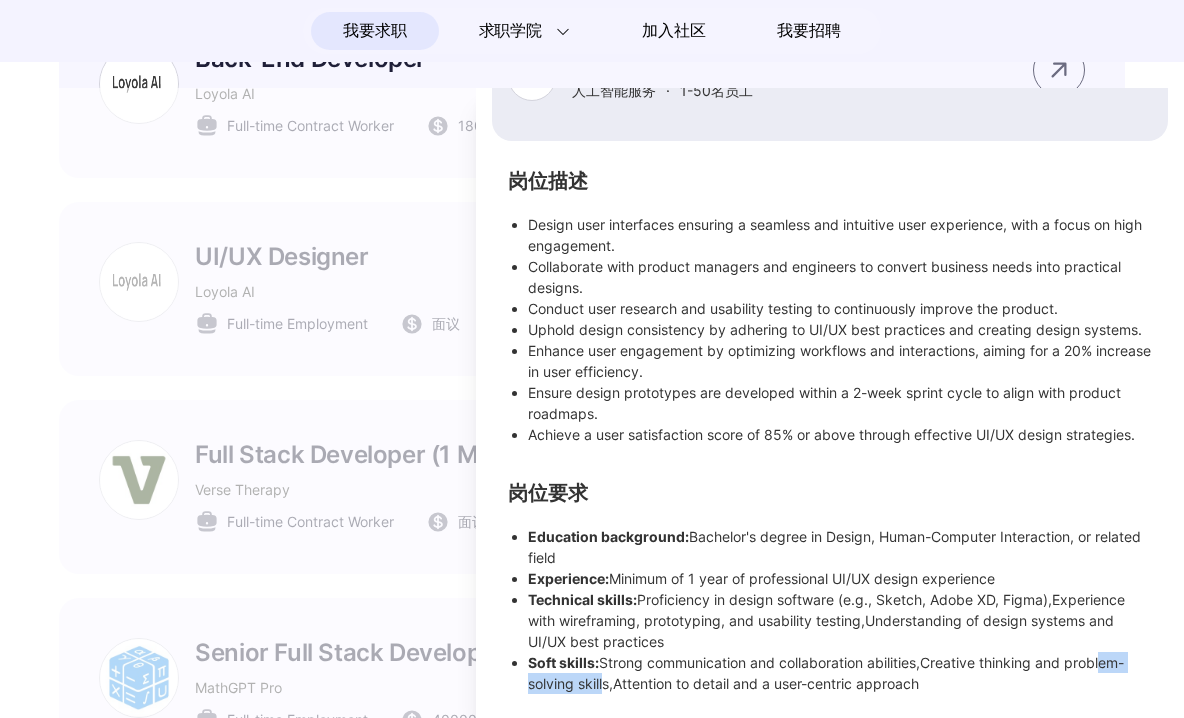 drag, startPoint x: 559, startPoint y: 685, endPoint x: 660, endPoint y: 685, distance: 101 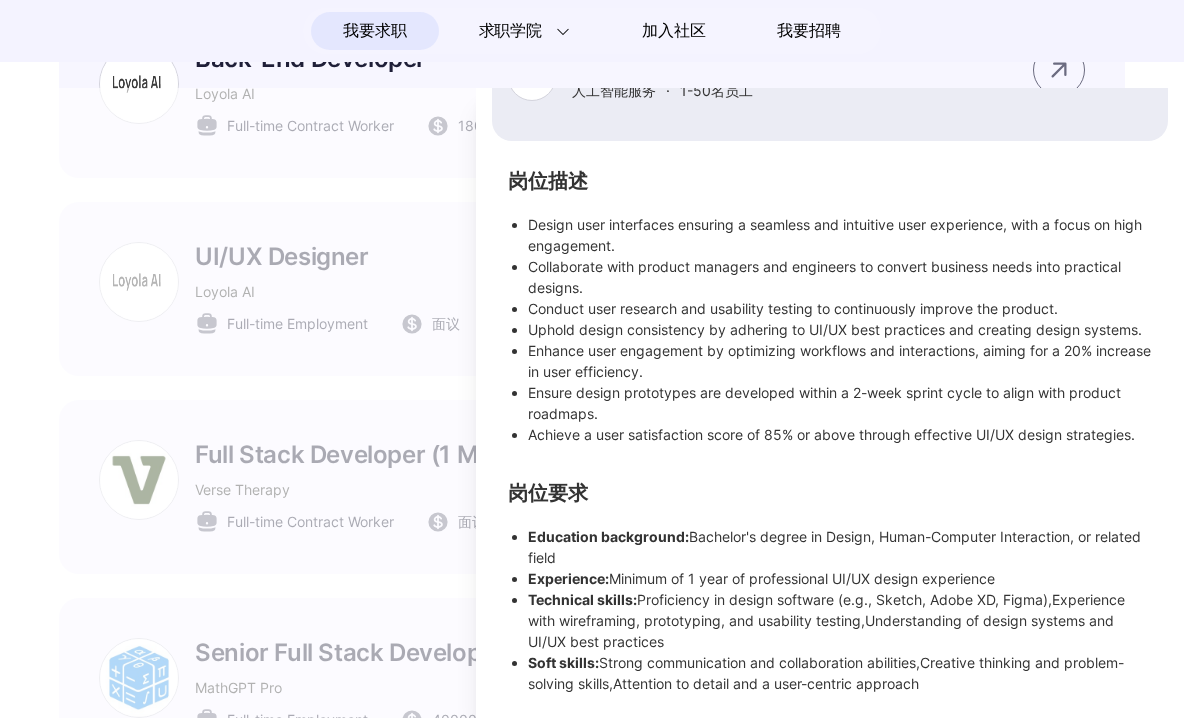 click on "Soft skills: Strong communication and collaboration abilities,Creative thinking and problem-solving skills,Attention to detail and a user-centric approach" at bounding box center [840, 673] 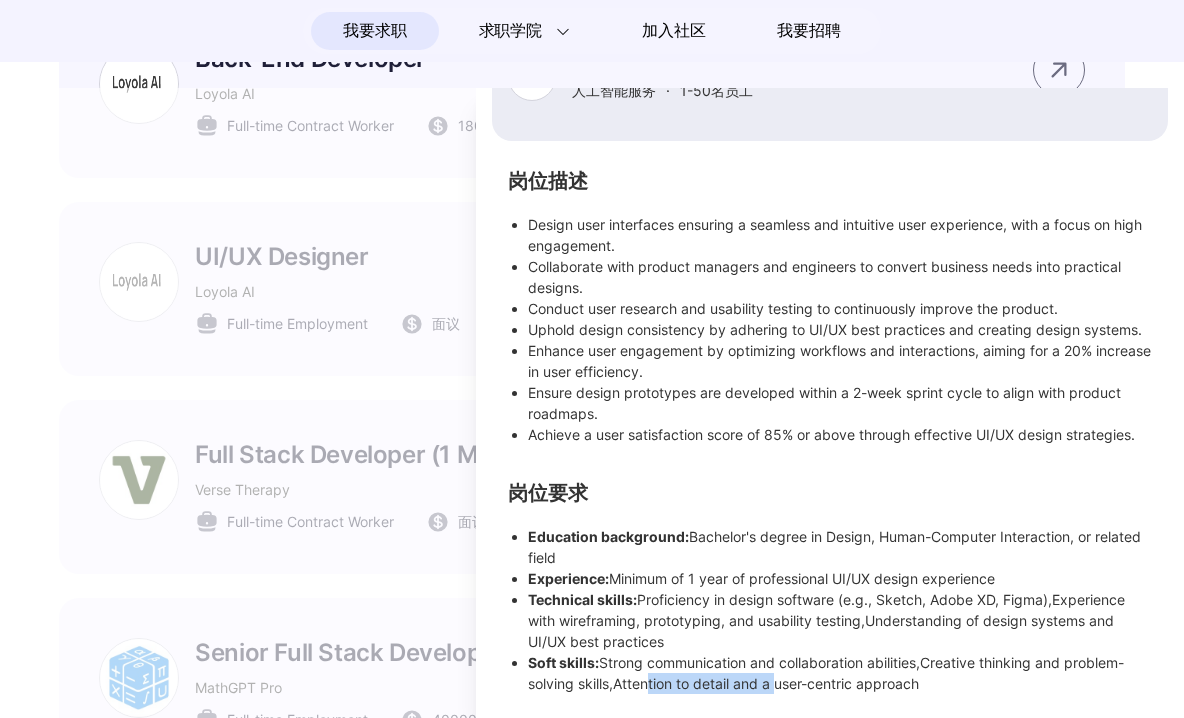 drag, startPoint x: 747, startPoint y: 684, endPoint x: 832, endPoint y: 684, distance: 85 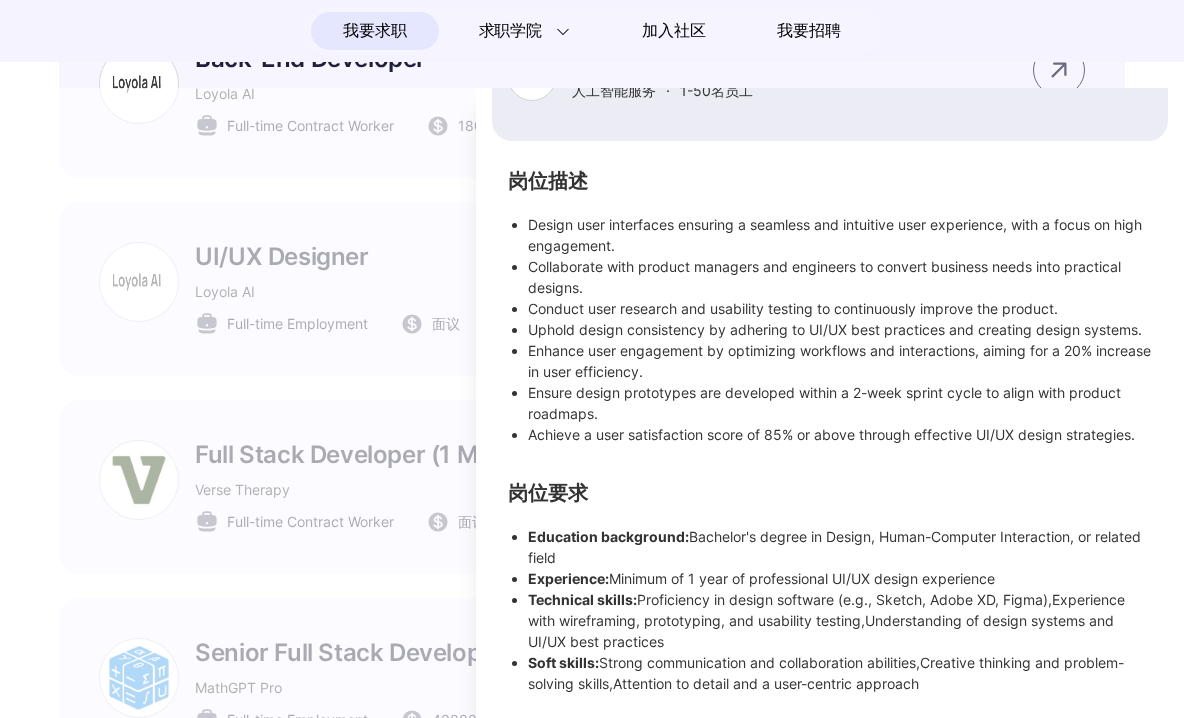 click on "Soft skills: Strong communication and collaboration abilities,Creative thinking and problem-solving skills,Attention to detail and a user-centric approach" at bounding box center [840, 673] 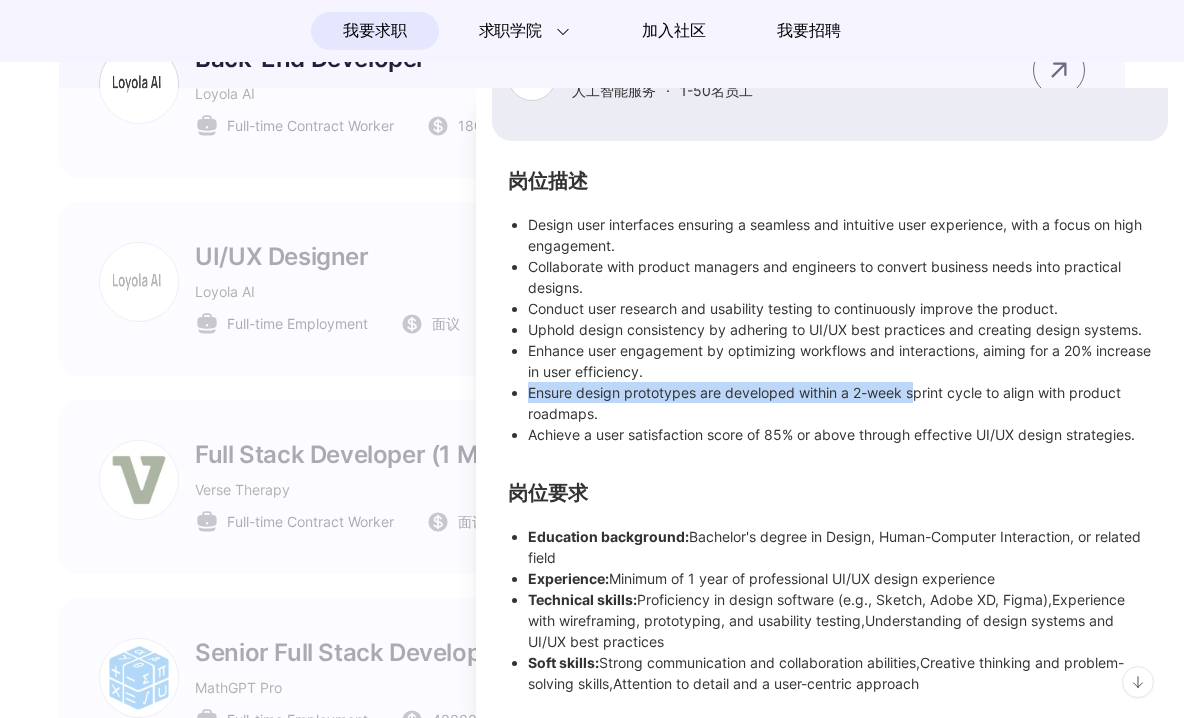 drag, startPoint x: 530, startPoint y: 410, endPoint x: 913, endPoint y: 407, distance: 383.01175 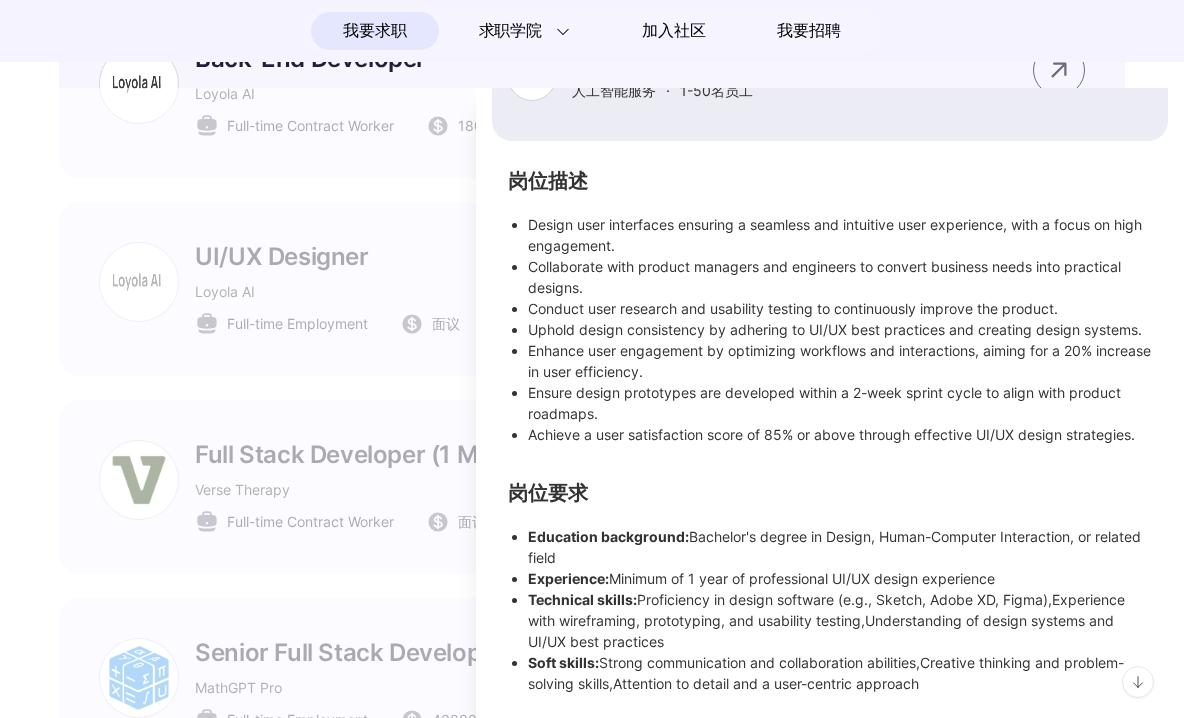 click on "岗位描述
Design user interfaces ensuring a seamless and intuitive user experience, with a focus on high engagement.
Collaborate with product managers and engineers to convert business needs into practical designs.
Conduct user research and usability testing to continuously improve the product.
Uphold design consistency by adhering to UI/UX best practices and creating design systems.
Enhance user engagement by optimizing workflows and interactions, aiming for a 20% increase in user efficiency.
Design prototypes are developed within a 2-week sprint cycle to align with product roadmaps.
Achieve a user satisfaction score of 85% or above through effective UI/UX design strategies.
岗位要求
Education background: Bachelor's degree in Design, Human-Computer Interaction, or related field
Experience: Minimum of 1 year of professional UI/UX design experience
Technical skills:
Soft skills:" at bounding box center [830, 433] 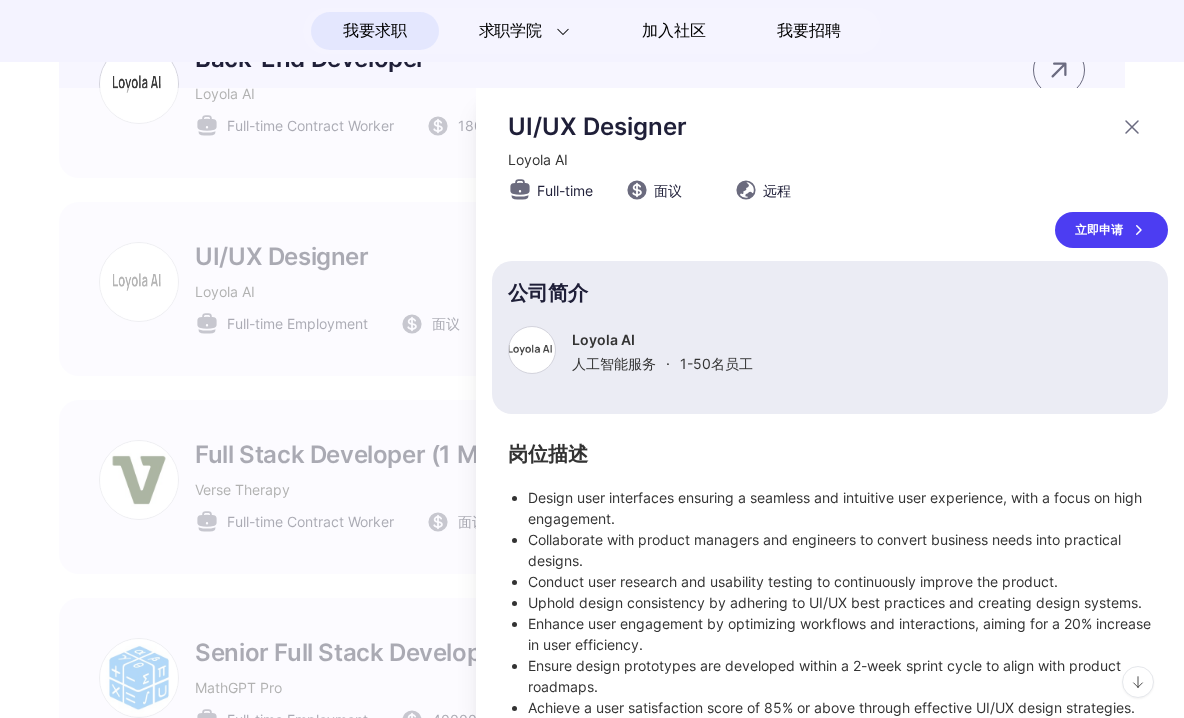 click on "立即申请" at bounding box center [1111, 230] 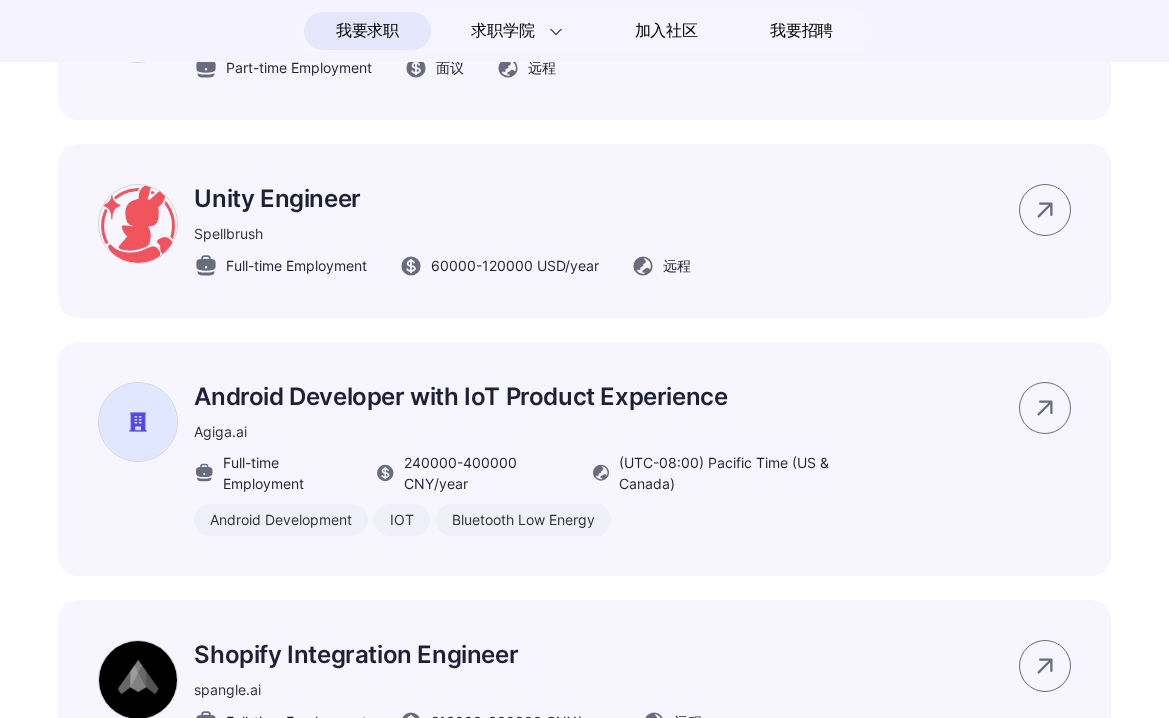 scroll, scrollTop: 4396, scrollLeft: 0, axis: vertical 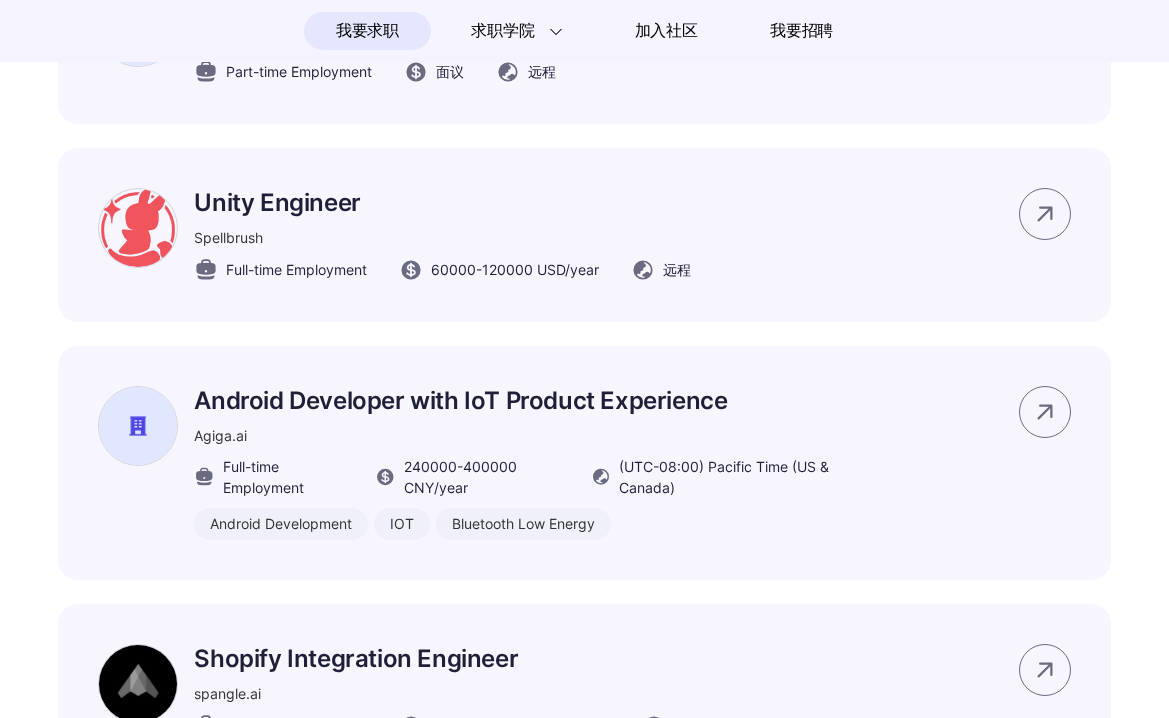 click on "社交媒体视频剪辑师 Unita.AI Part-time Employment 面议 远程 立即申请" at bounding box center [584, 35] 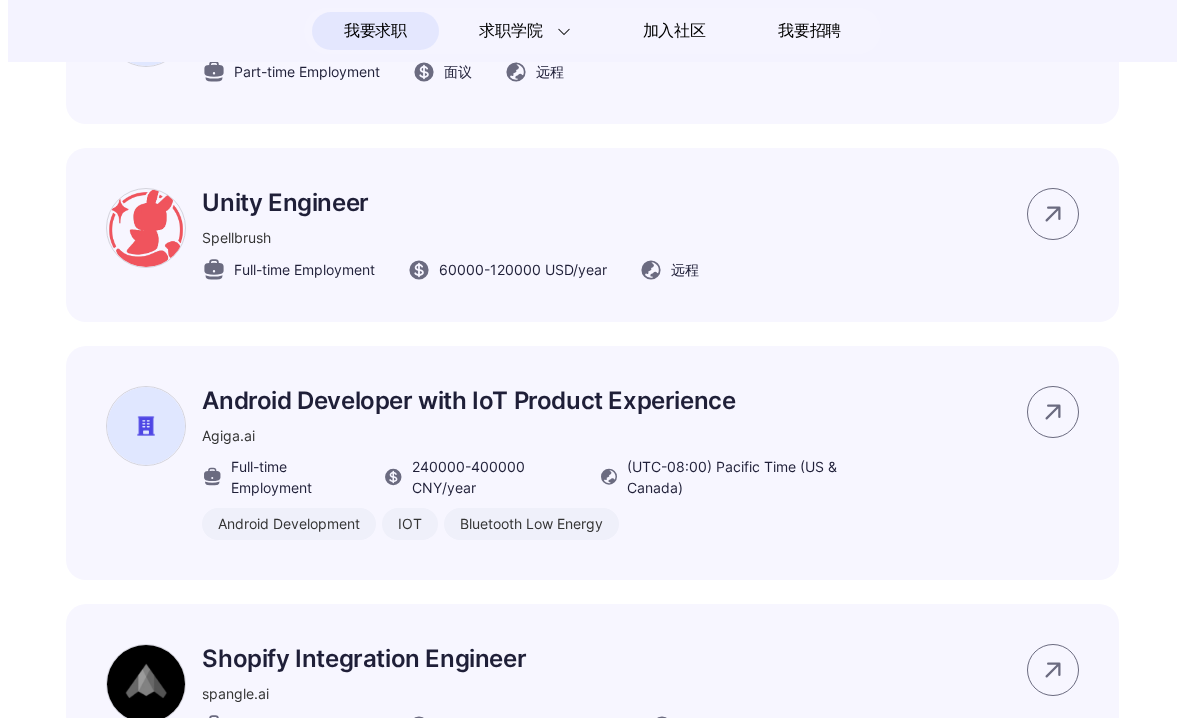 scroll, scrollTop: 0, scrollLeft: 0, axis: both 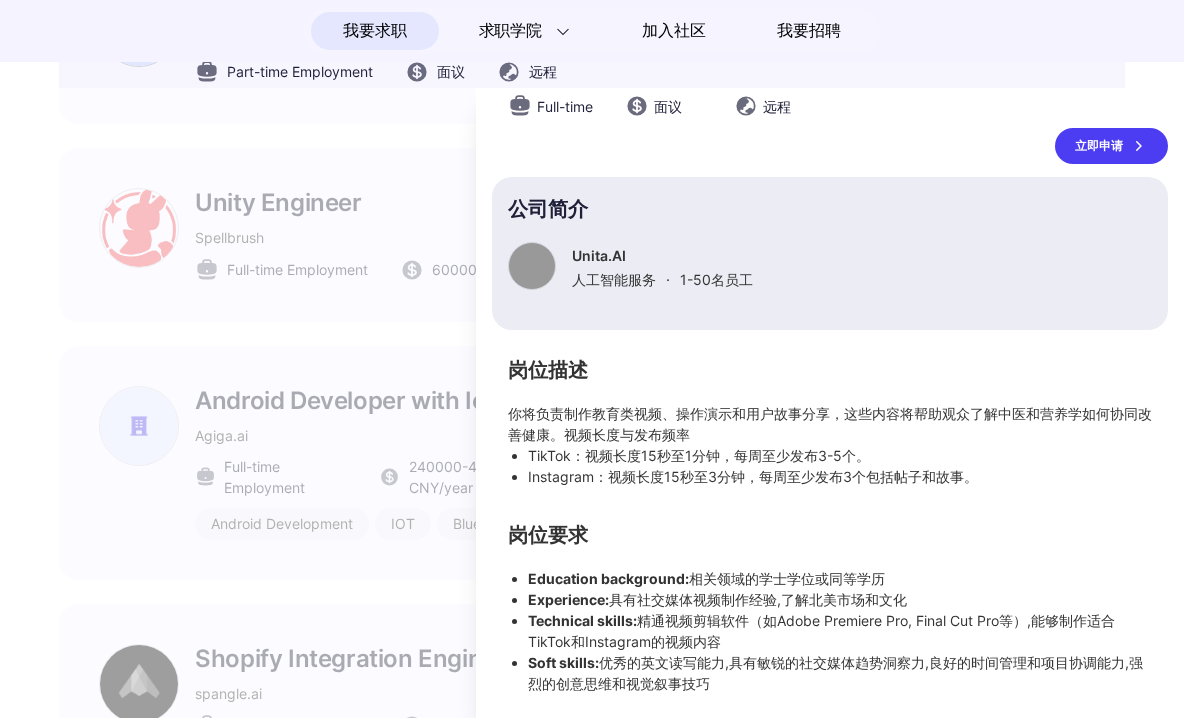 click at bounding box center (592, 403) 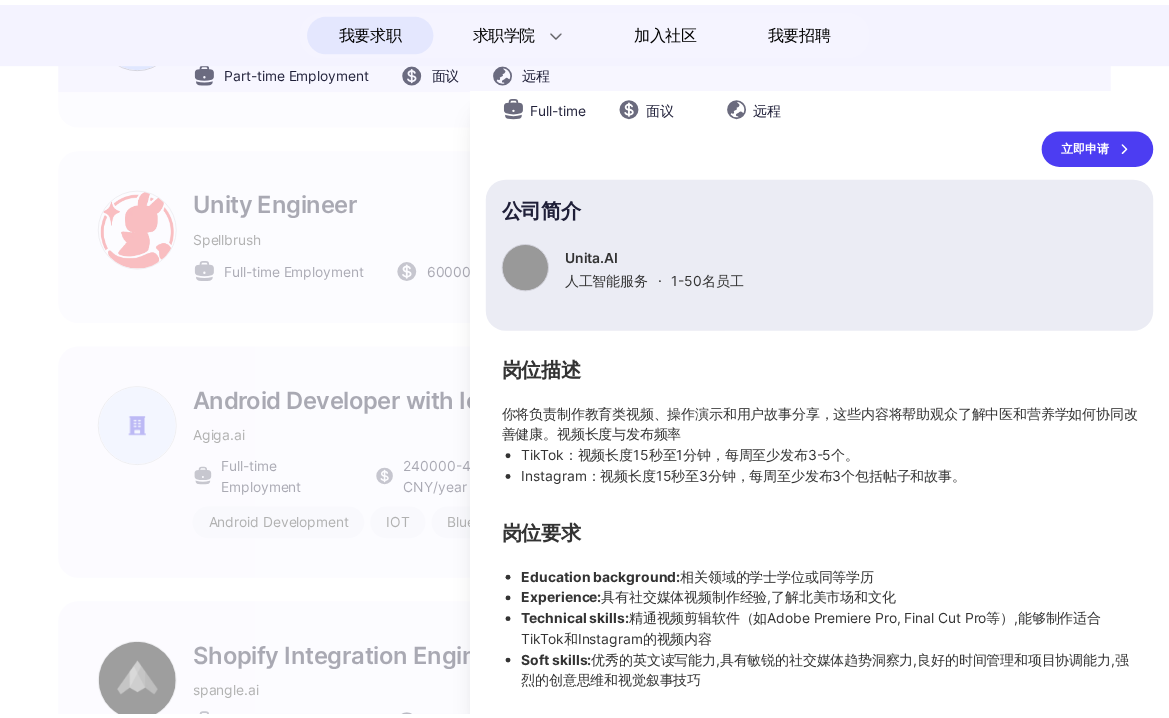 scroll, scrollTop: 4396, scrollLeft: 0, axis: vertical 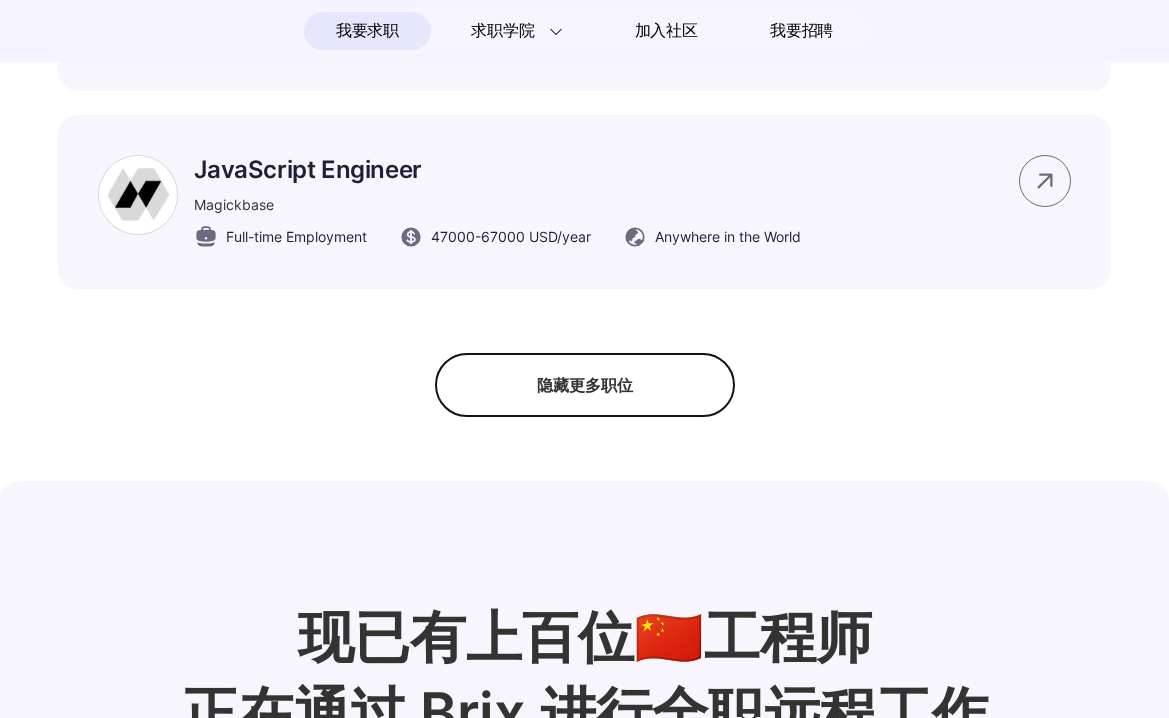 click on "隐藏更多职位" at bounding box center [585, 385] 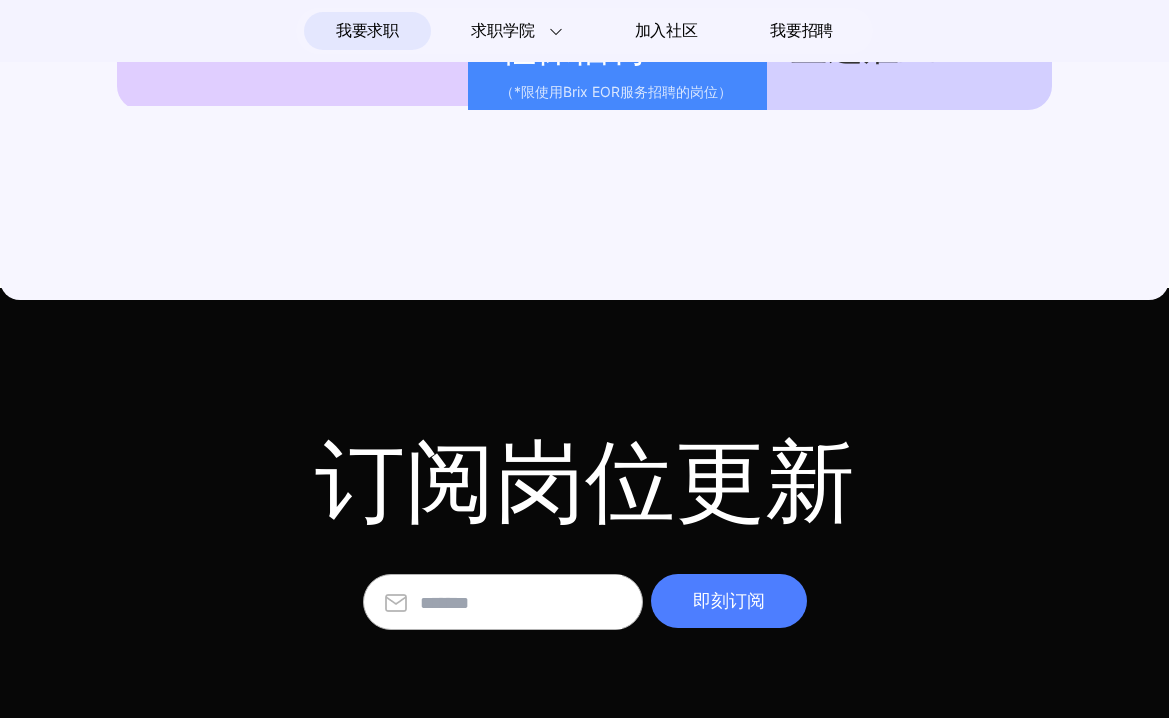 scroll, scrollTop: 0, scrollLeft: 0, axis: both 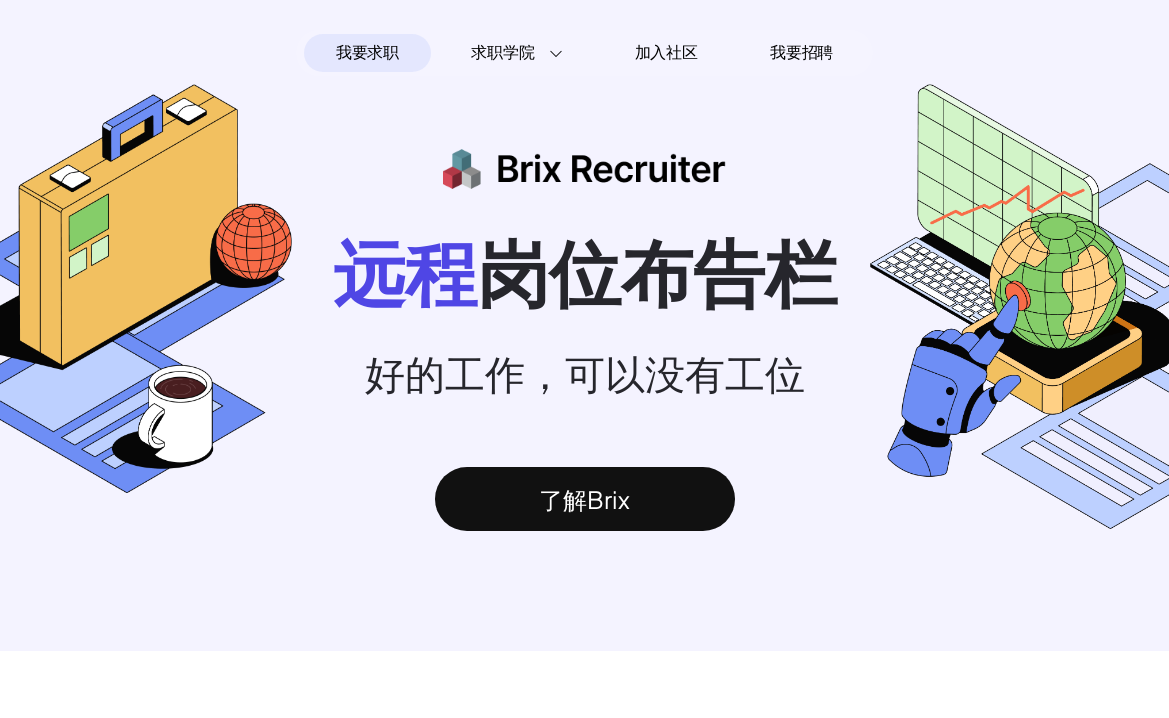 click on "我要求职" at bounding box center [367, 53] 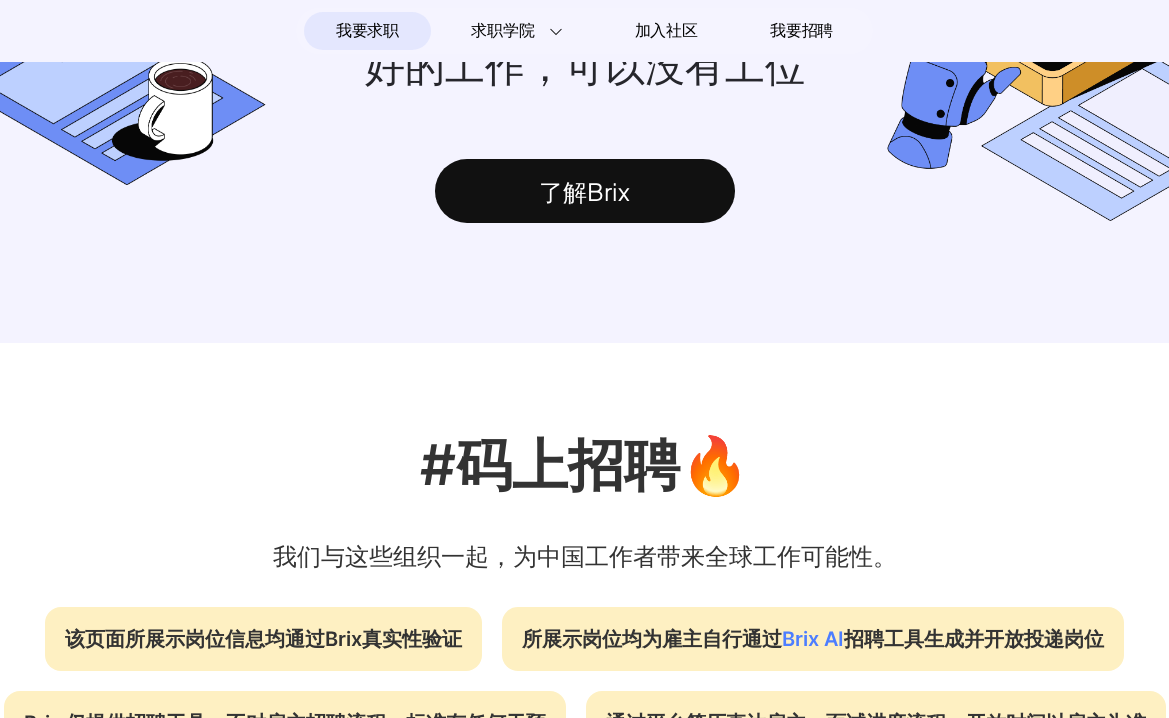 scroll, scrollTop: 613, scrollLeft: 0, axis: vertical 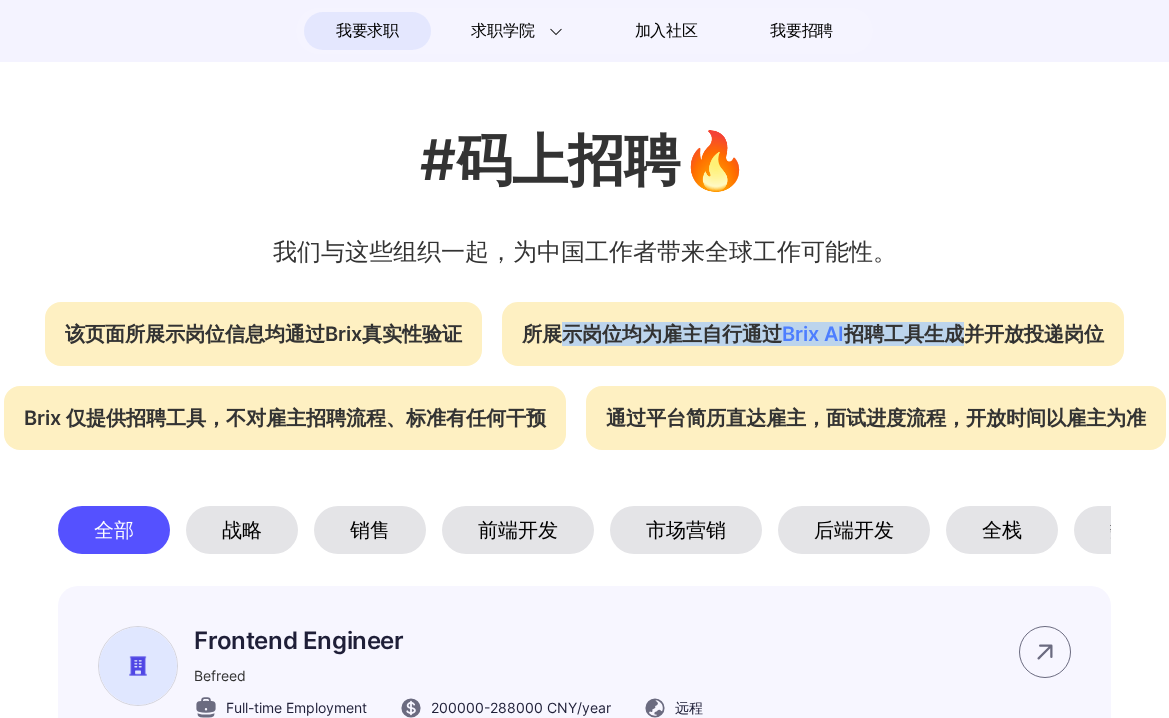 drag, startPoint x: 558, startPoint y: 337, endPoint x: 966, endPoint y: 335, distance: 408.0049 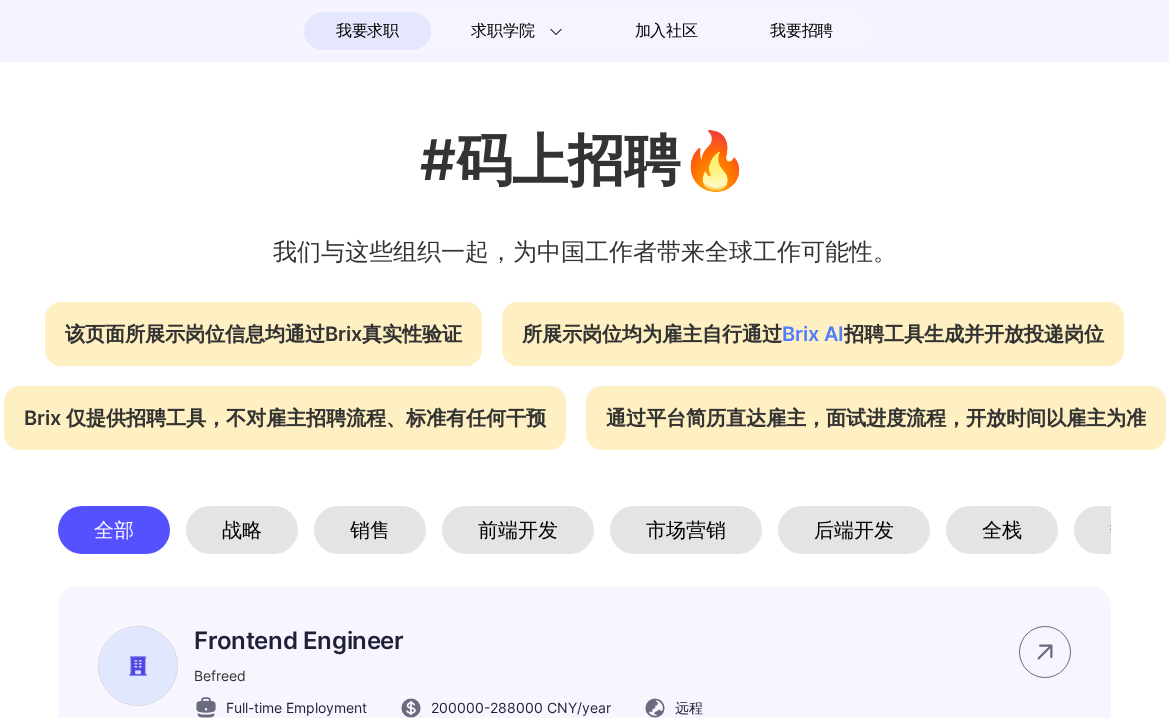 click on "所展示岗位均为雇主自行通过 Brix AI 招聘工具生成并开放投递岗位" at bounding box center [813, 334] 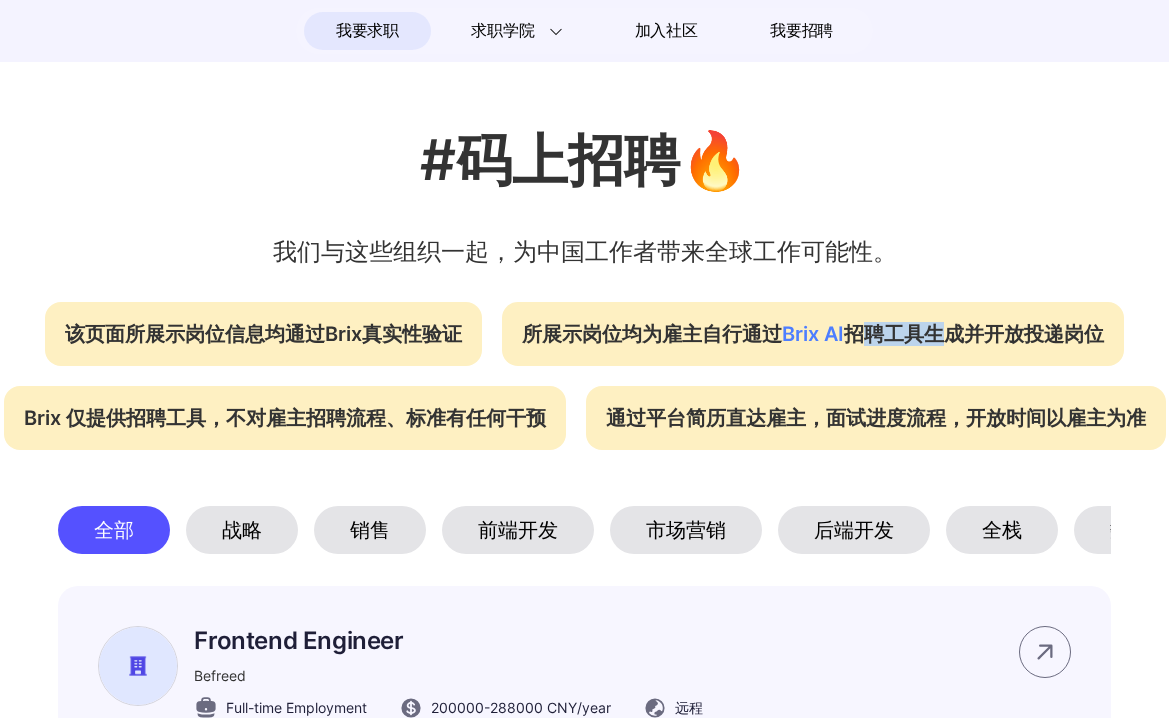 drag, startPoint x: 874, startPoint y: 335, endPoint x: 957, endPoint y: 335, distance: 83 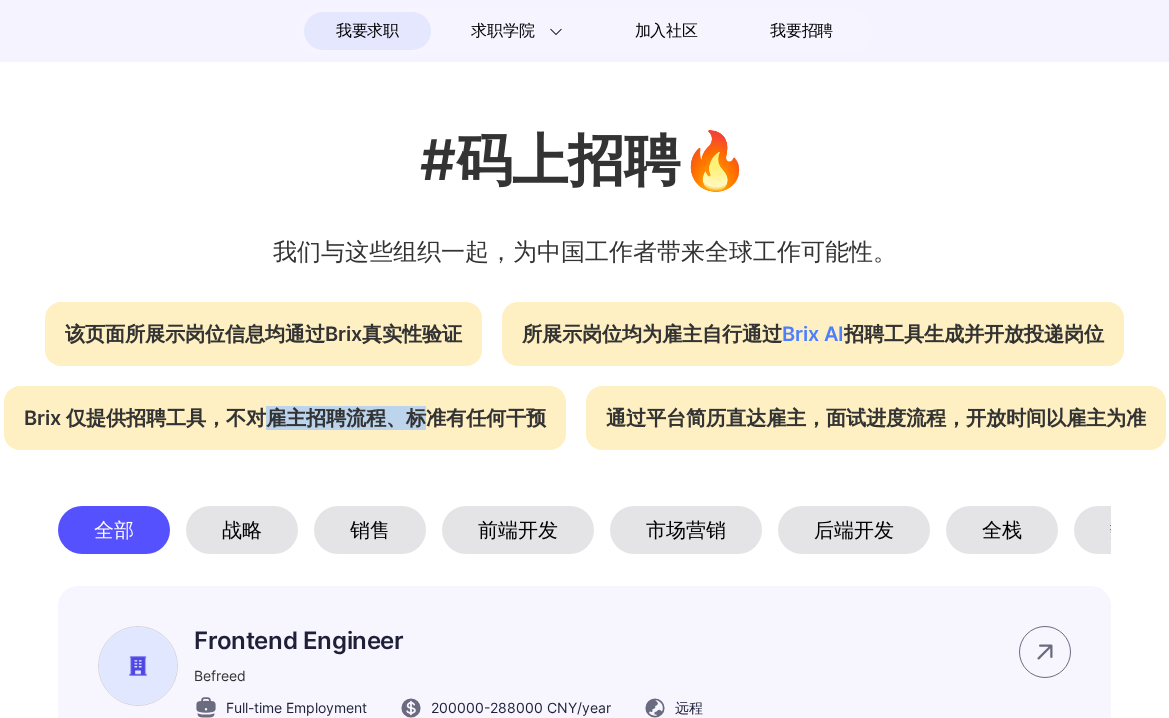 drag, startPoint x: 572, startPoint y: 423, endPoint x: 727, endPoint y: 426, distance: 155.02902 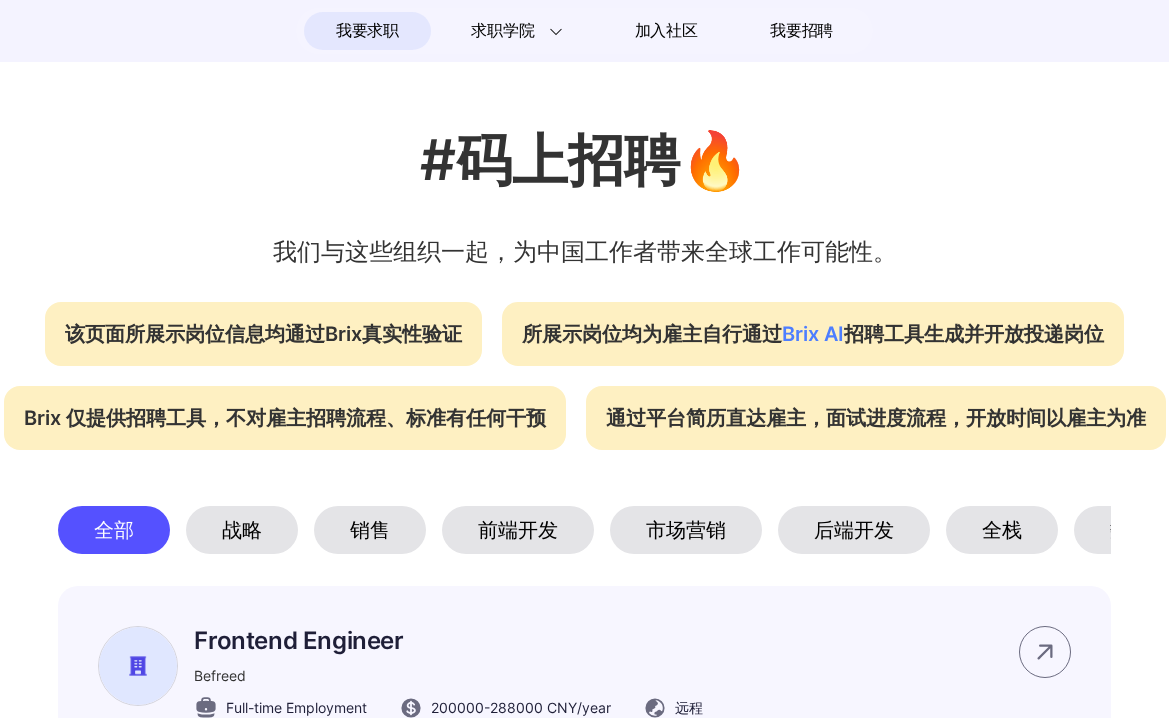 scroll, scrollTop: 658, scrollLeft: 0, axis: vertical 